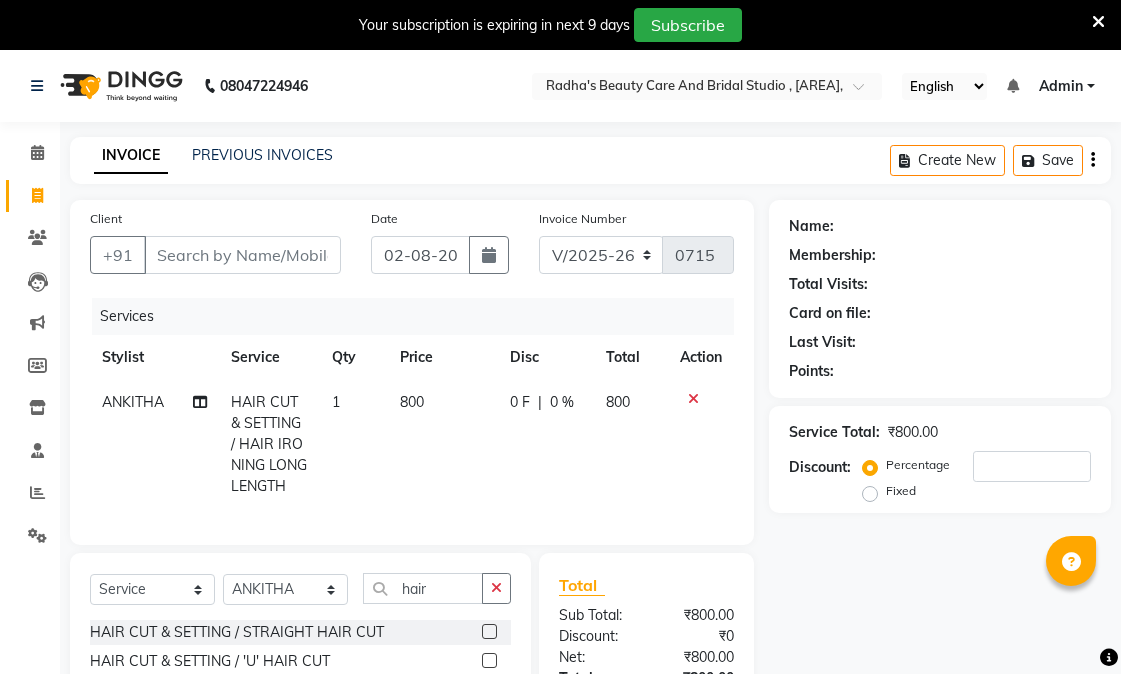select on "6153" 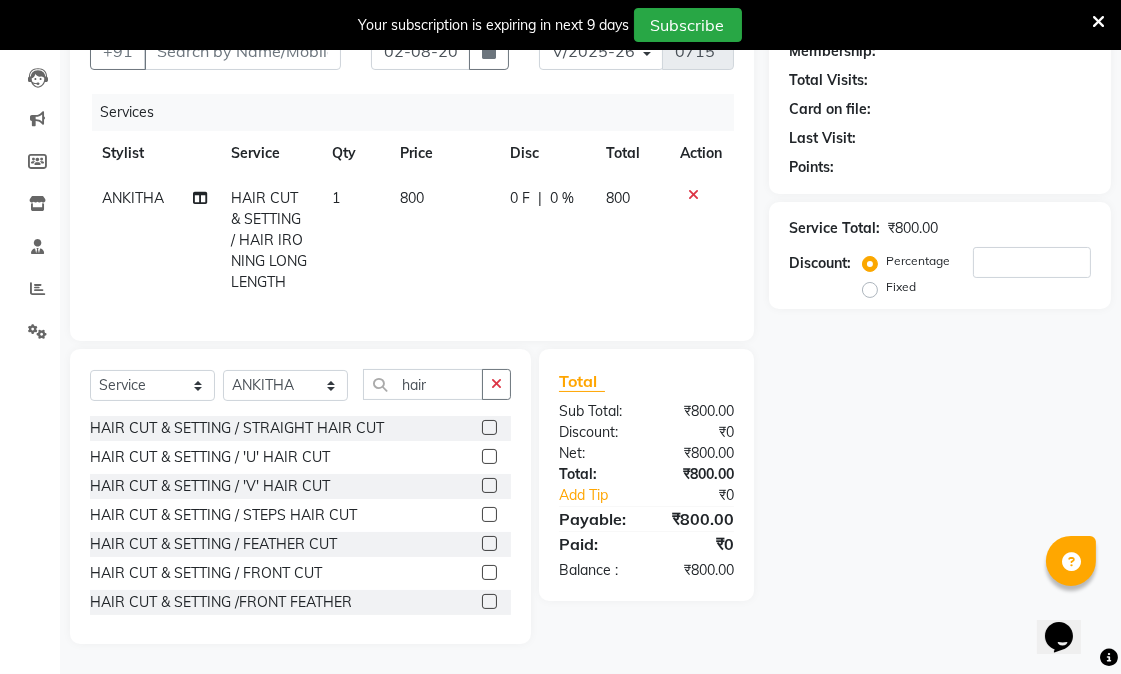 scroll, scrollTop: 0, scrollLeft: 0, axis: both 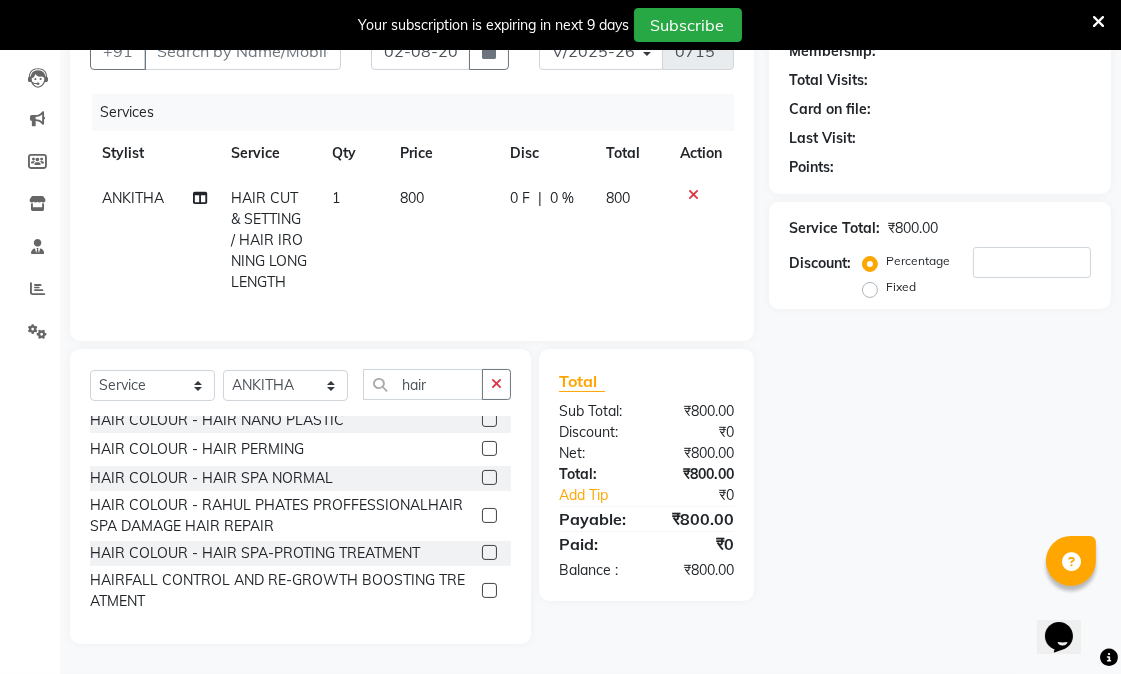 click 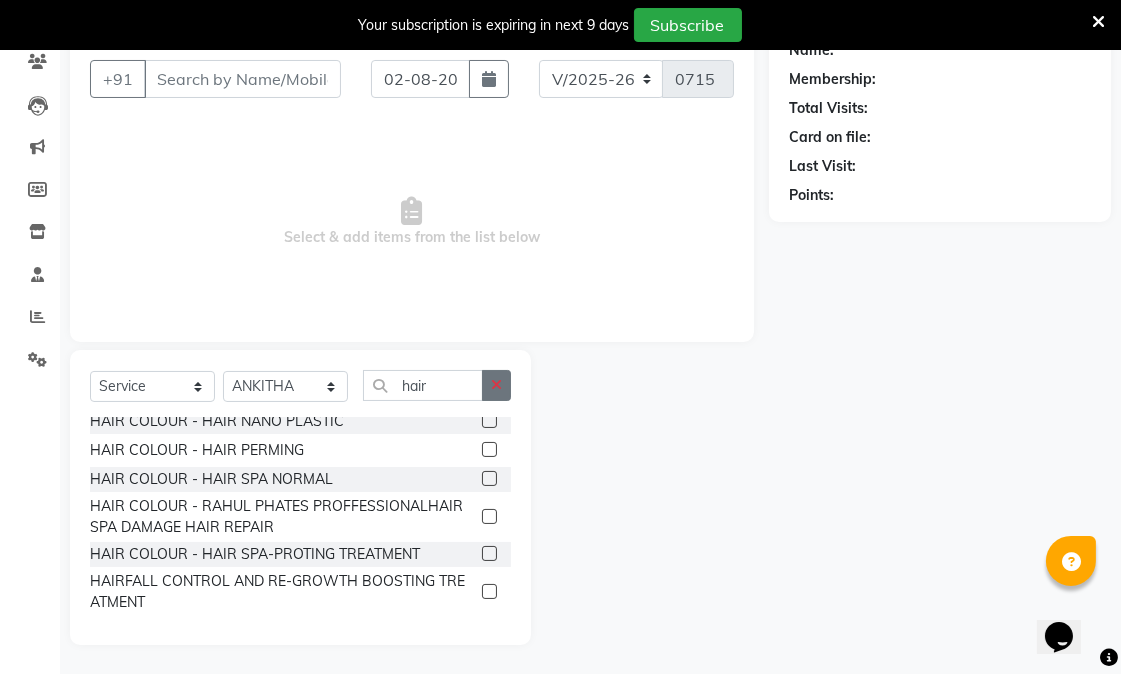 type 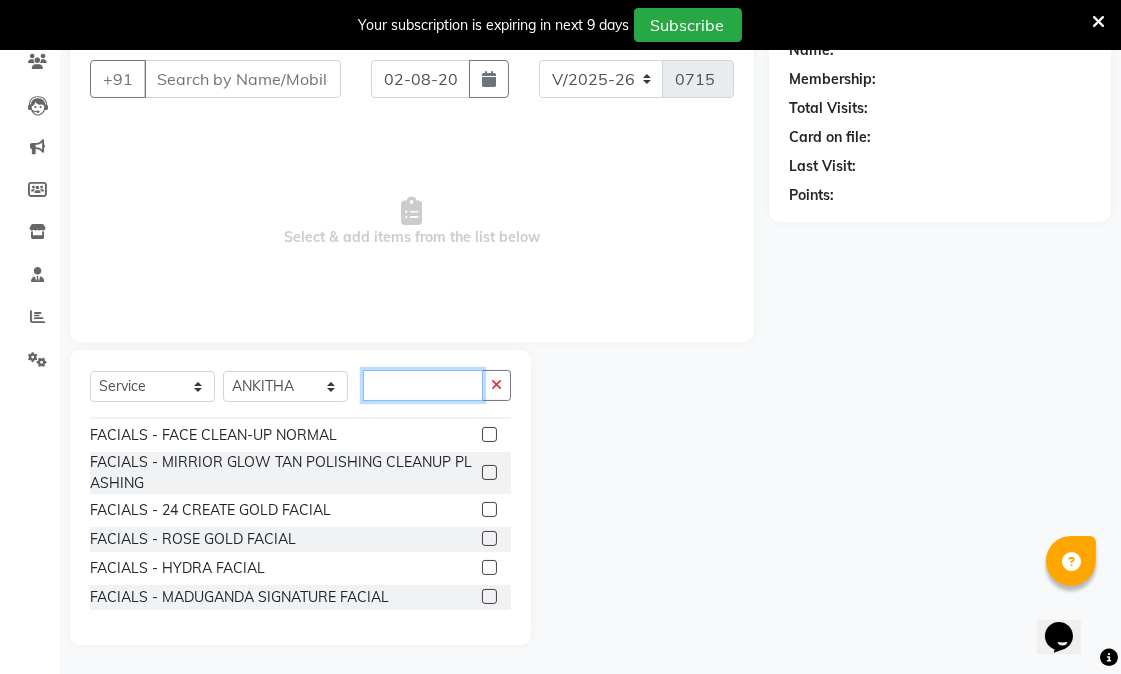 click 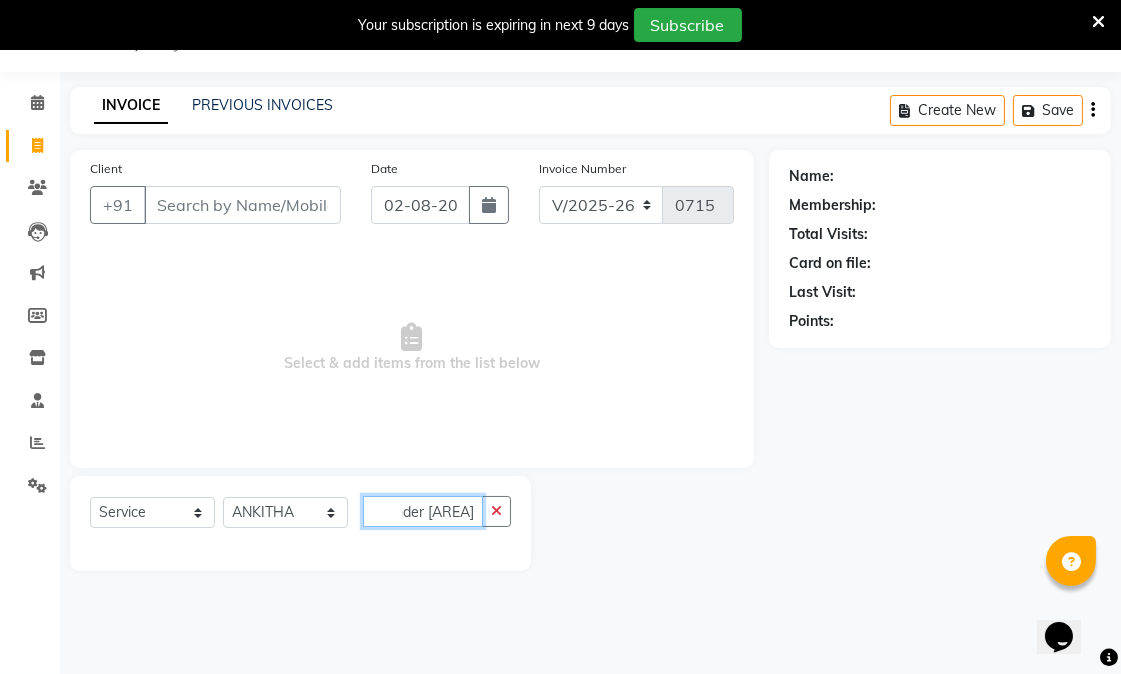 scroll, scrollTop: 0, scrollLeft: 293, axis: horizontal 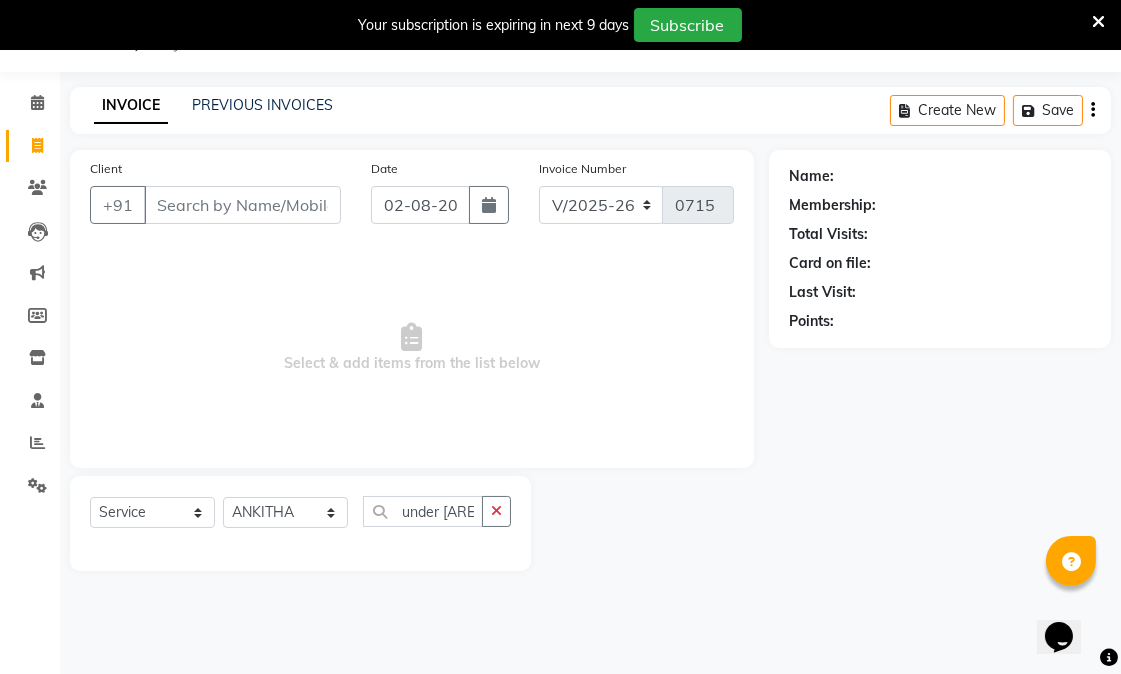 click on "Select  Service  Product  Membership  Package Voucher Prepaid Gift Card  Select Stylist [FIRST] [LAST] [FIRST] [LAST] [FIRST] [LAST] [FIRST] [LAST] [FIRST] [LAST] [FIRST] [LAST] [FIRST] [LAST] [FIRST] [LAST] [FIRST] [LAST]" 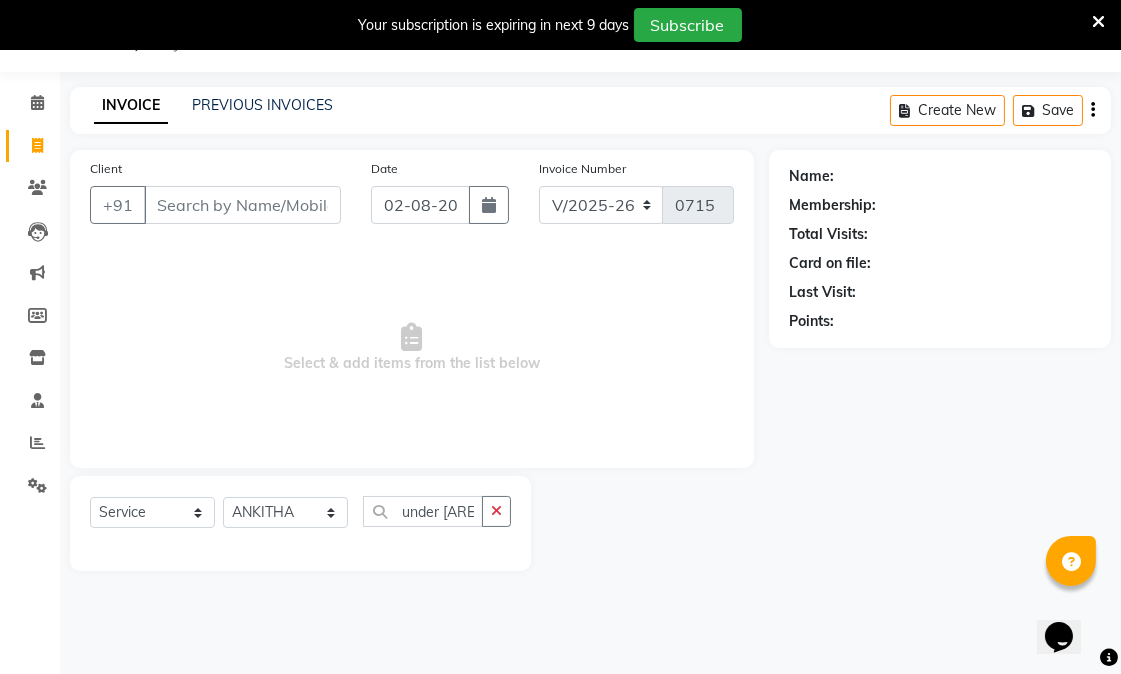 click on "Select  Service  Product  Membership  Package Voucher Prepaid Gift Card  Select Stylist [FIRST] [LAST] [FIRST] [LAST] [FIRST] [LAST] [FIRST] [LAST] [FIRST] [LAST] [FIRST] [LAST] [FIRST] [LAST] [FIRST] [LAST] [FIRST] [LAST]" 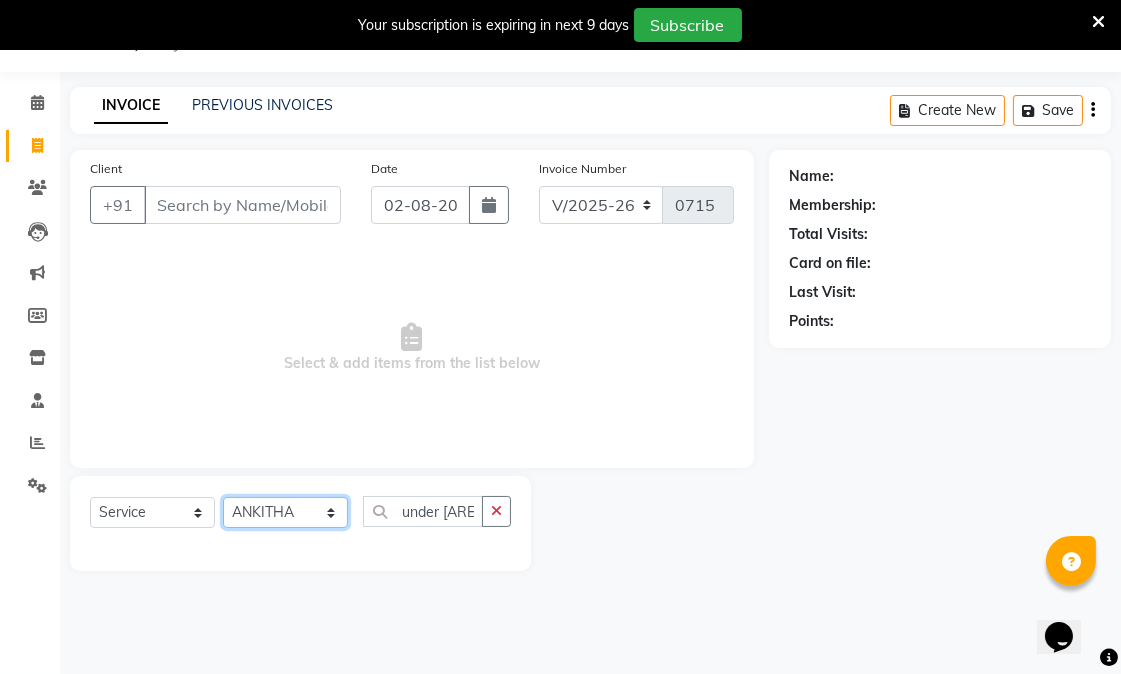 click on "Select Stylist [FIRST] [LAST] [FIRST] [LAST] [FIRST] [LAST] [FIRST] [LAST] [FIRST] [LAST] [FIRST] [LAST] [FIRST] [LAST] [FIRST] [LAST] [FIRST] [LAST]" 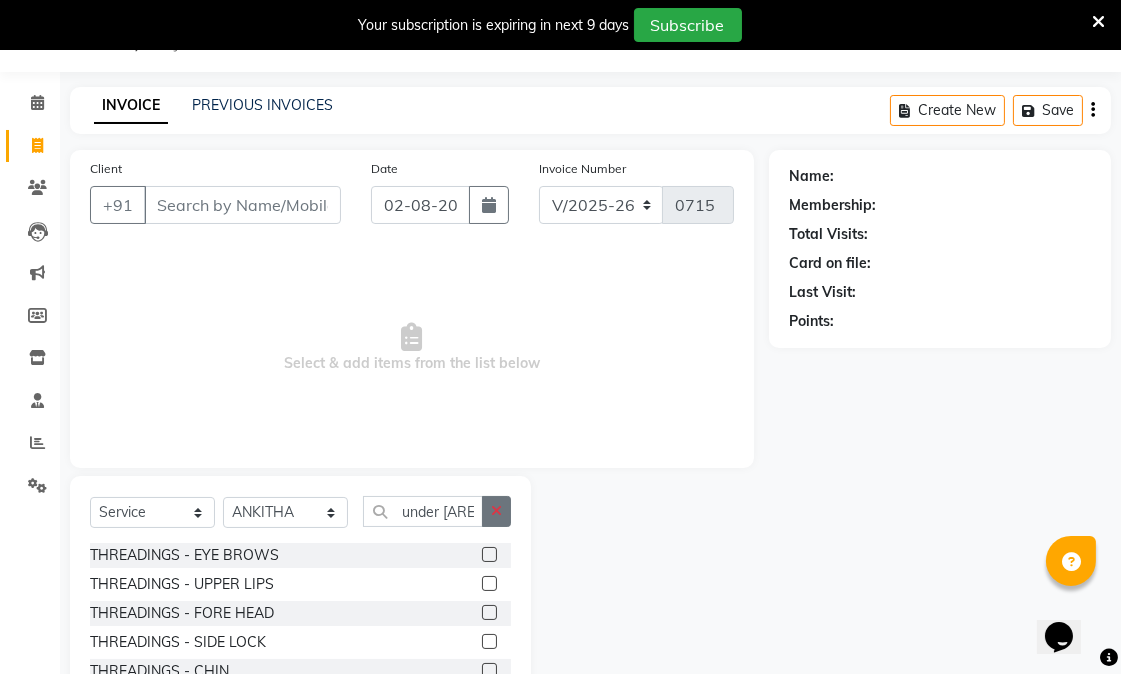 click 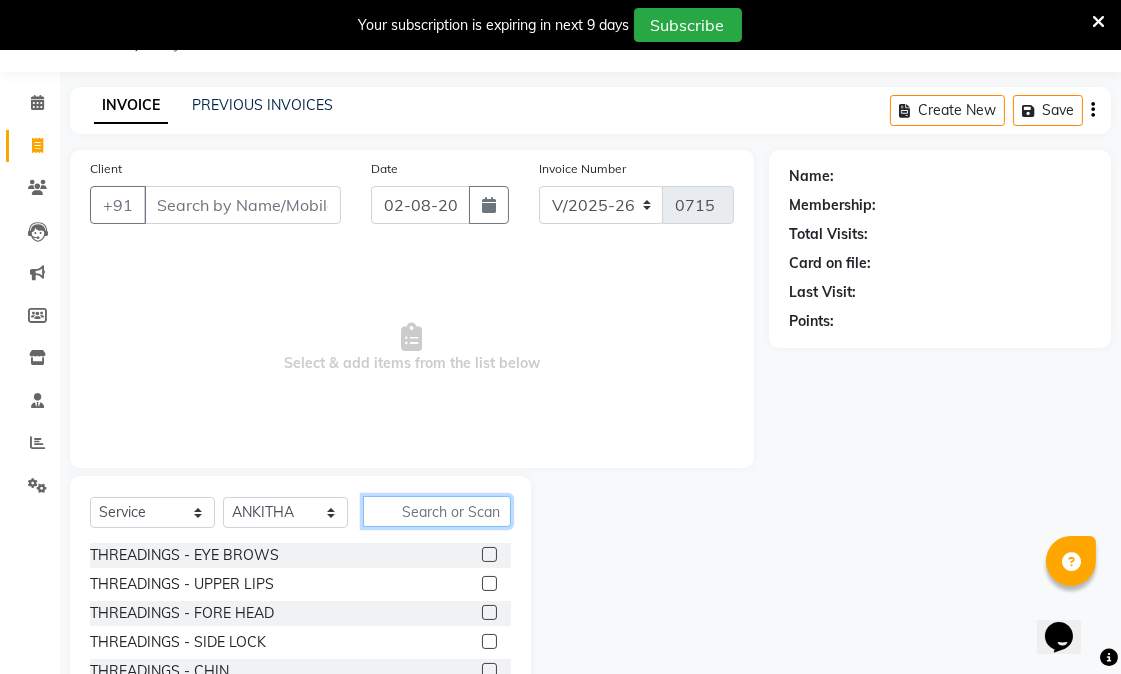 click 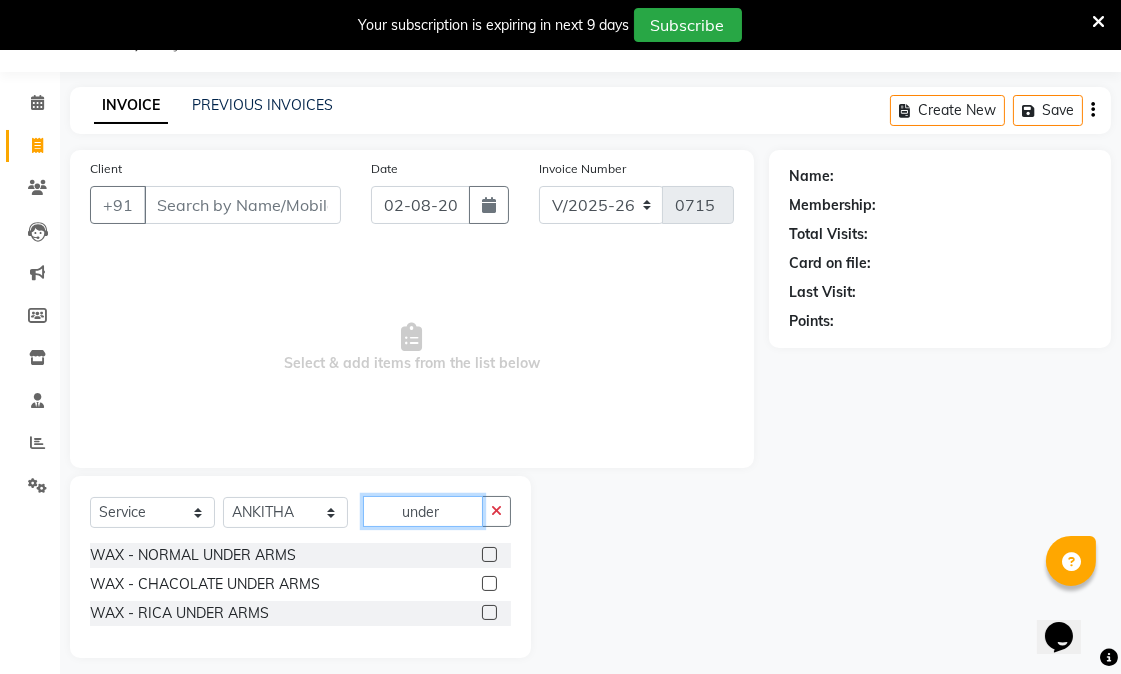 type on "under" 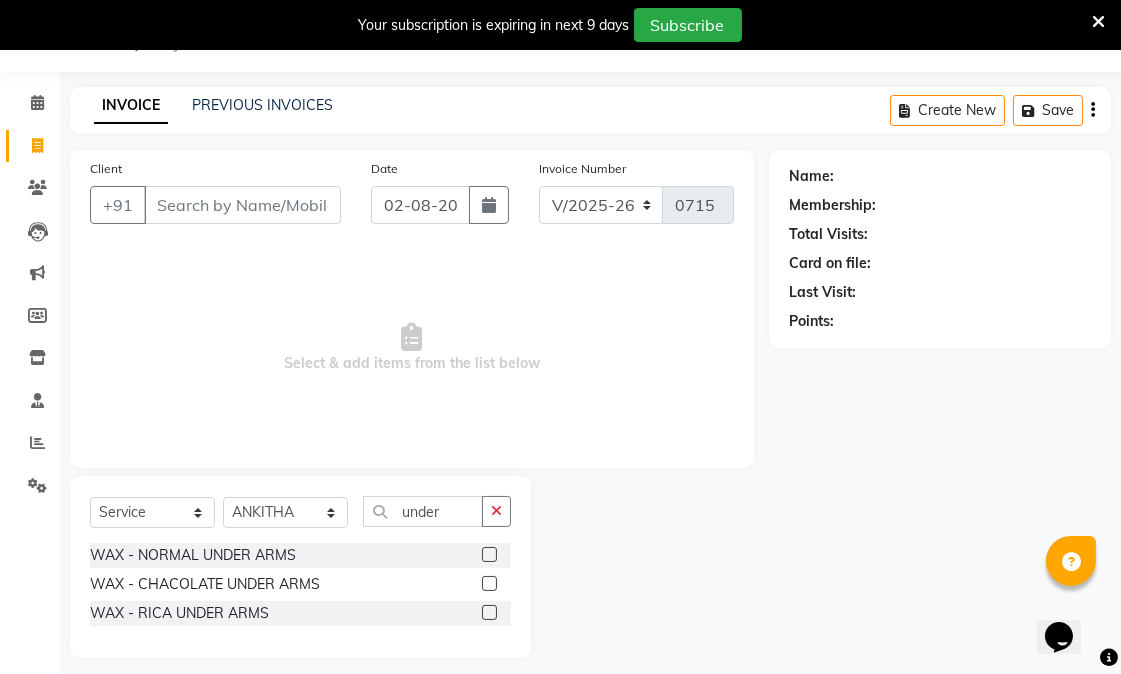 click 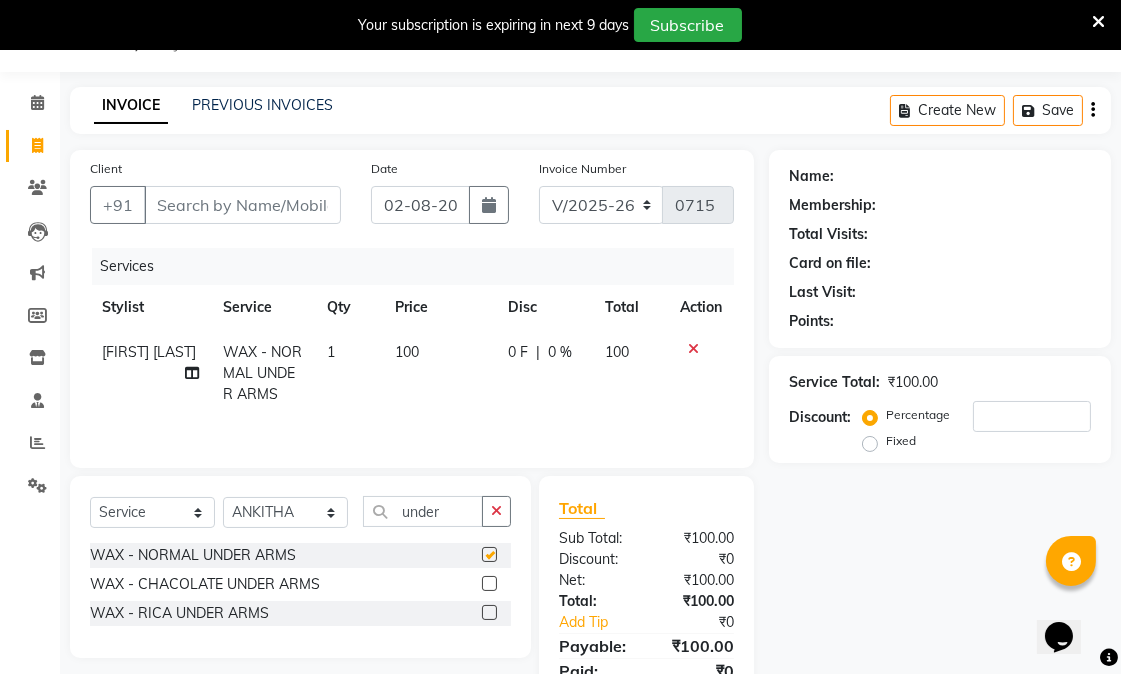 checkbox on "false" 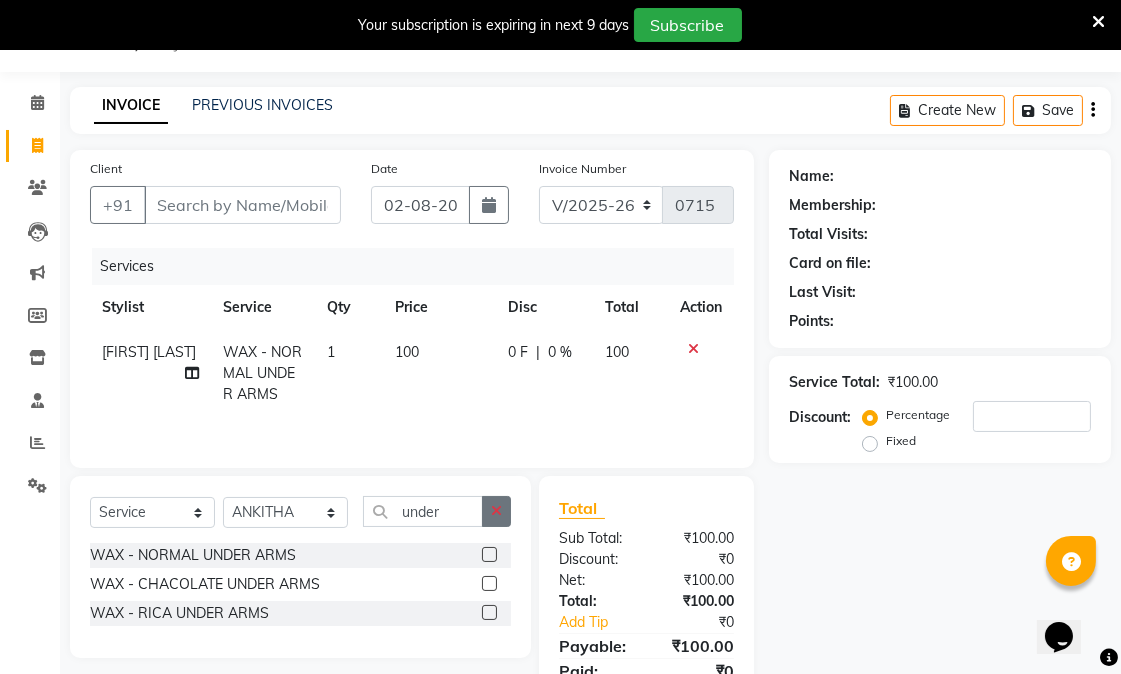click 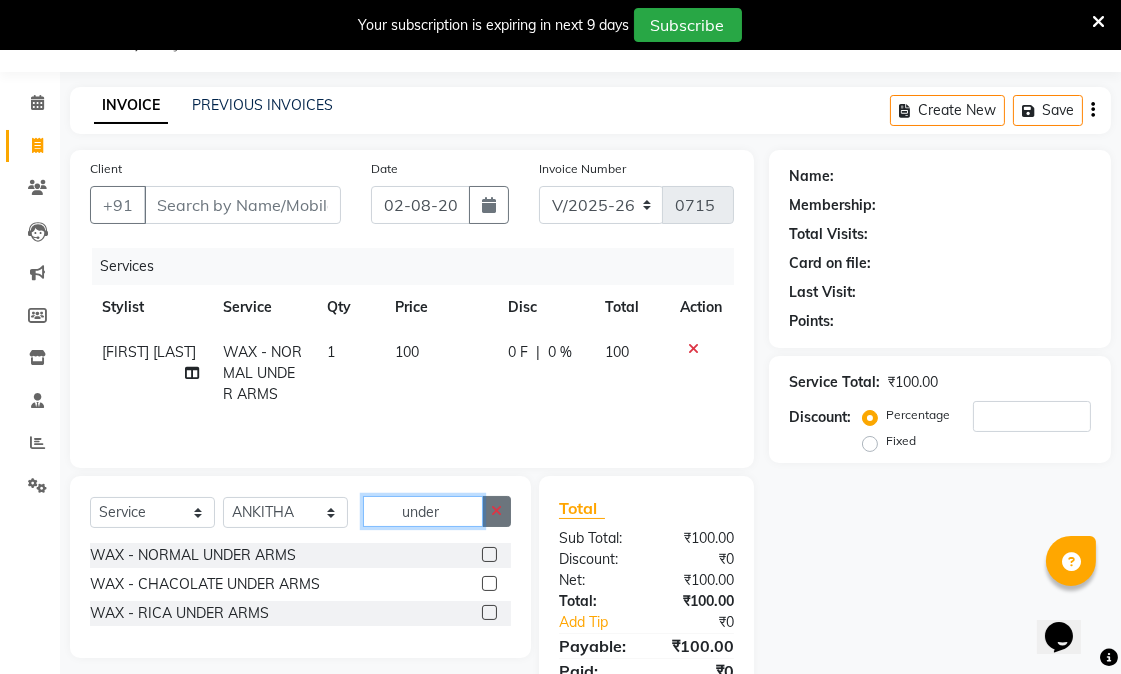 type 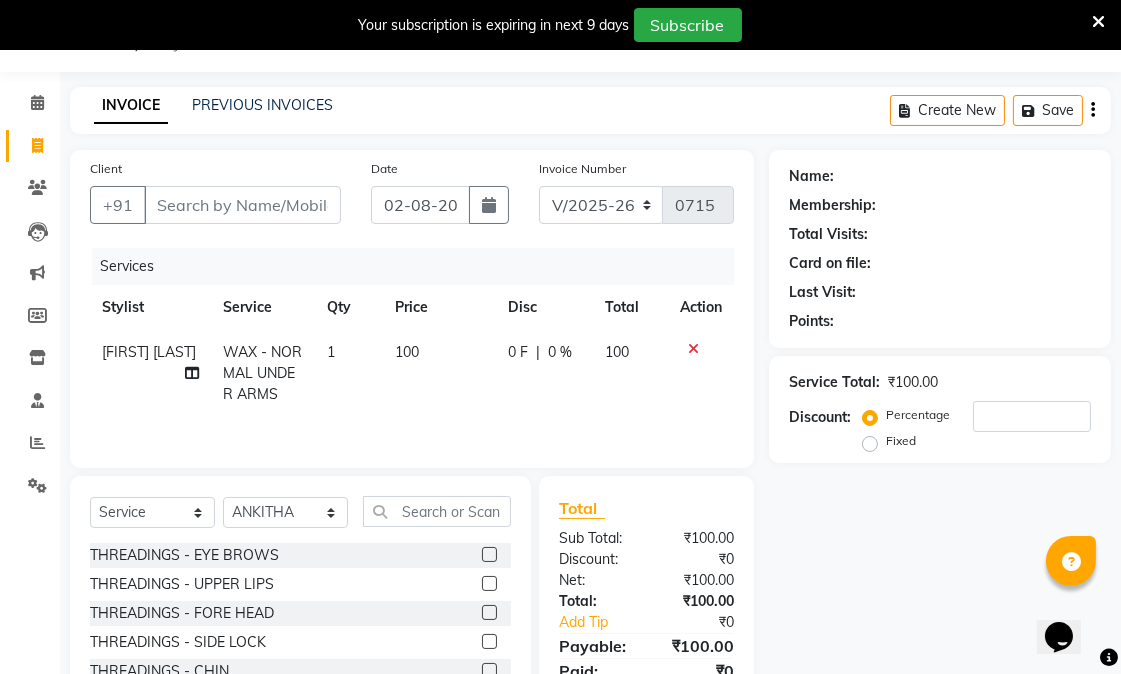 click 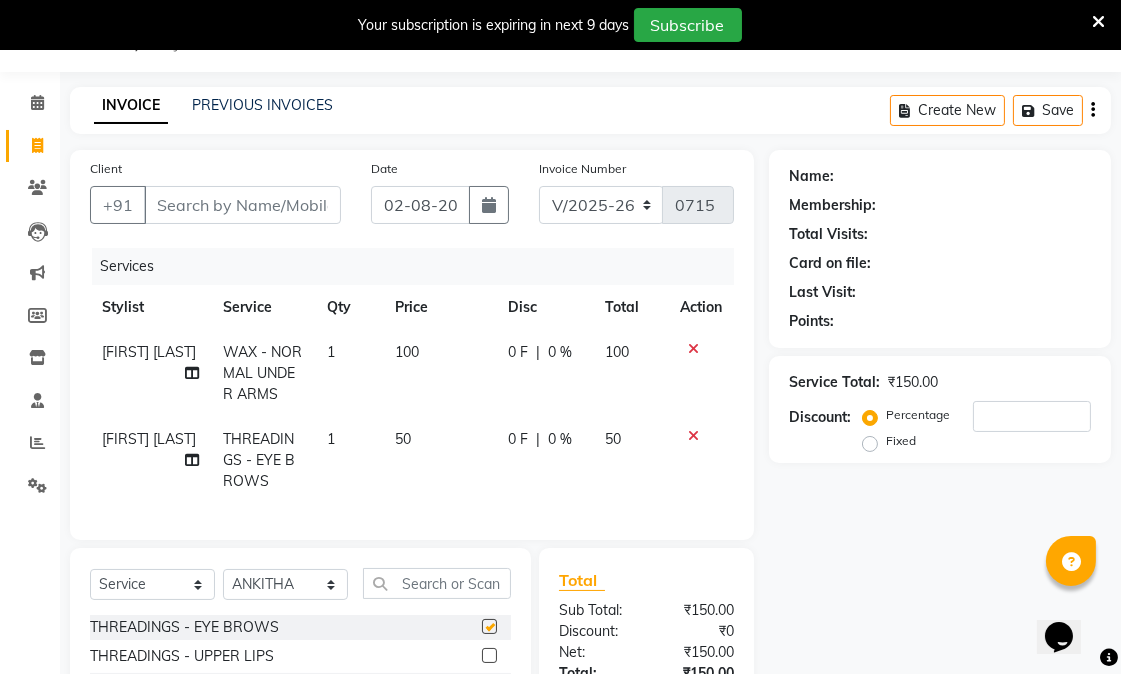 checkbox on "false" 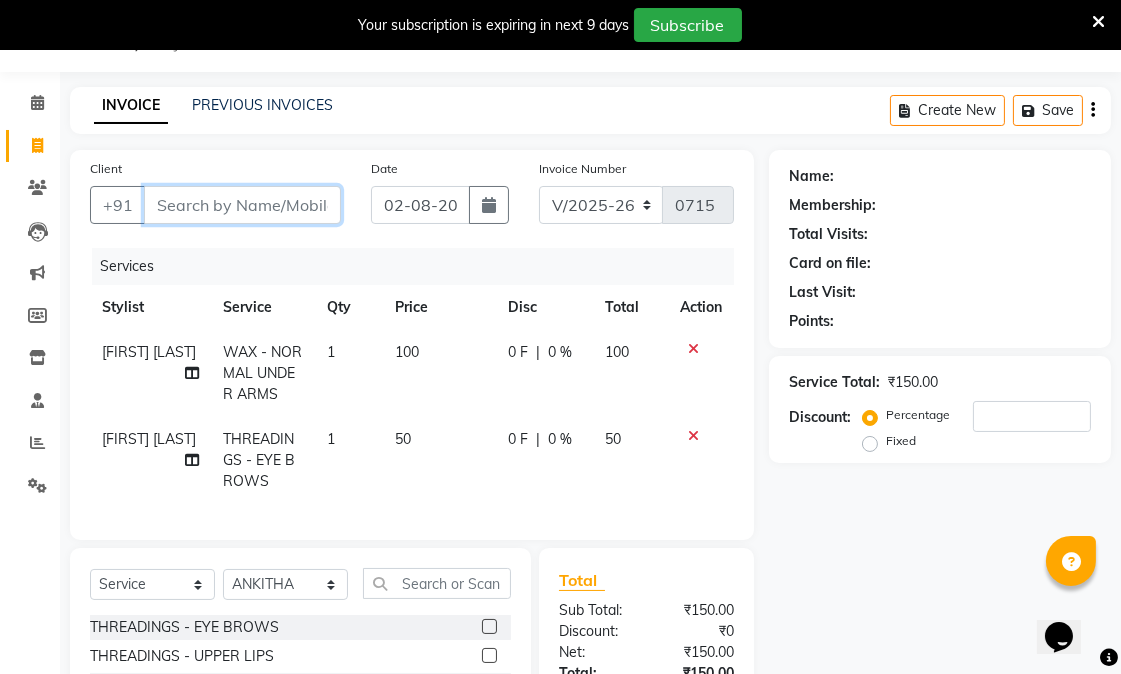 click on "Client" at bounding box center (242, 205) 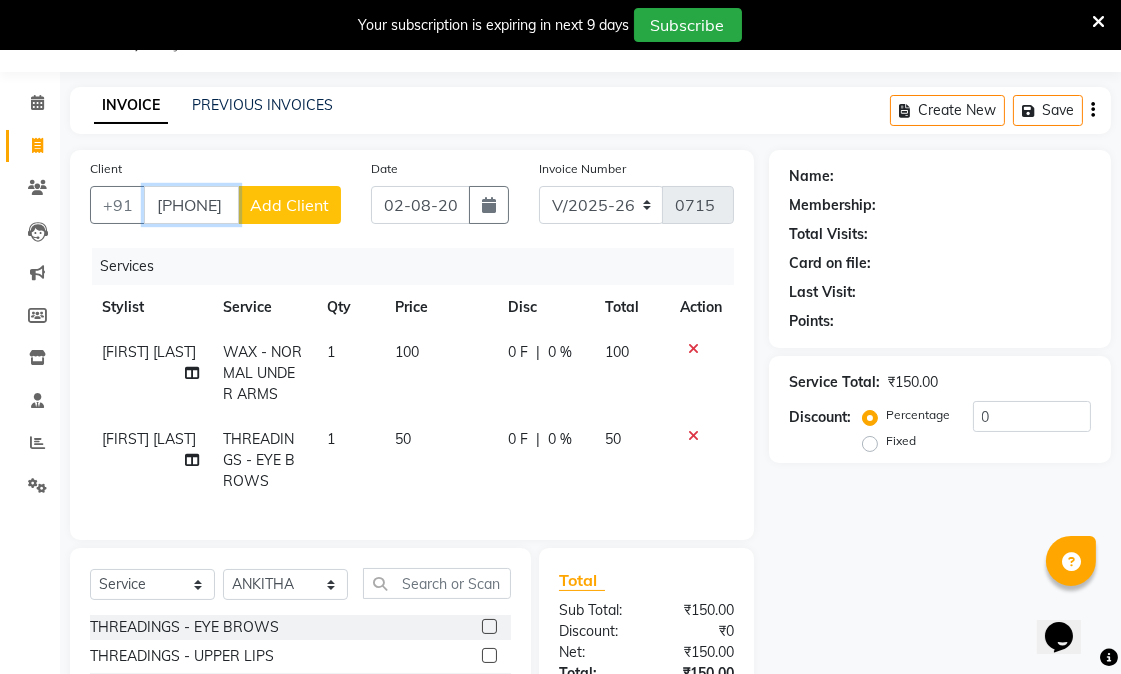 type on "[PHONE]" 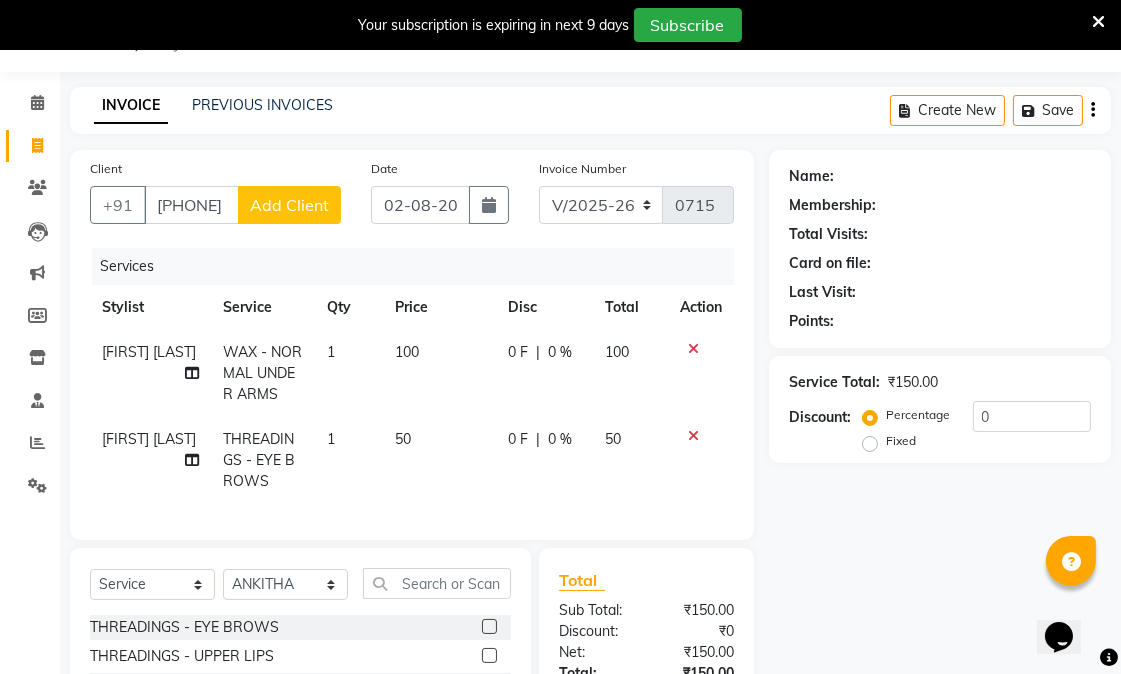 click on "Add Client" 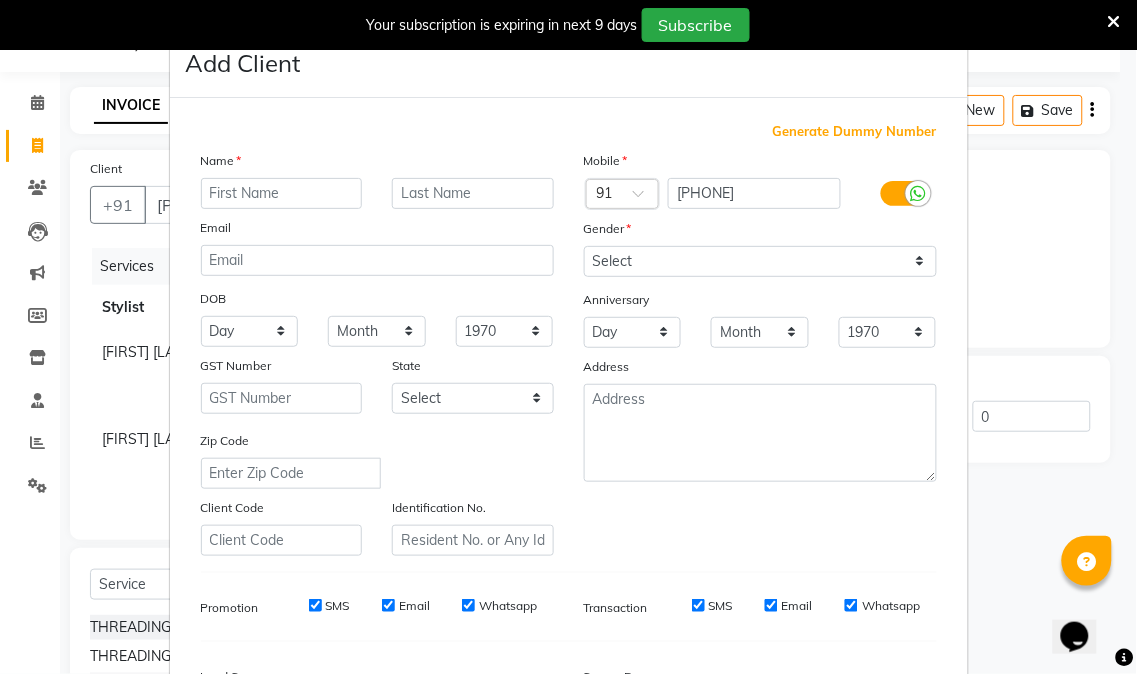 click at bounding box center [282, 193] 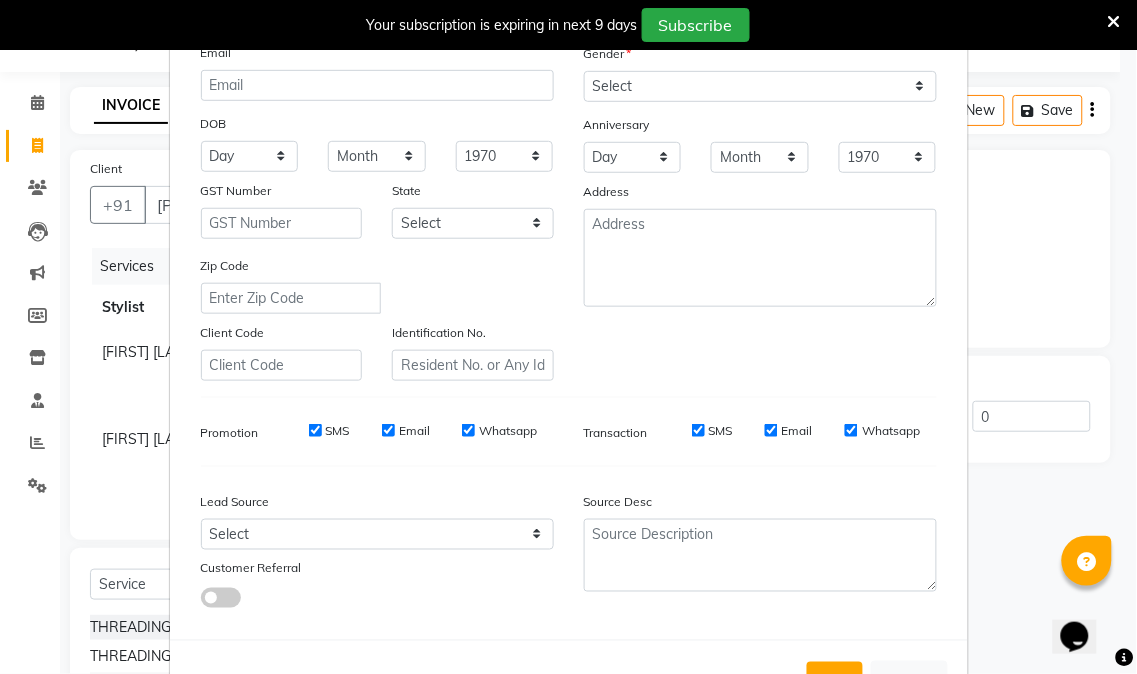scroll, scrollTop: 0, scrollLeft: 0, axis: both 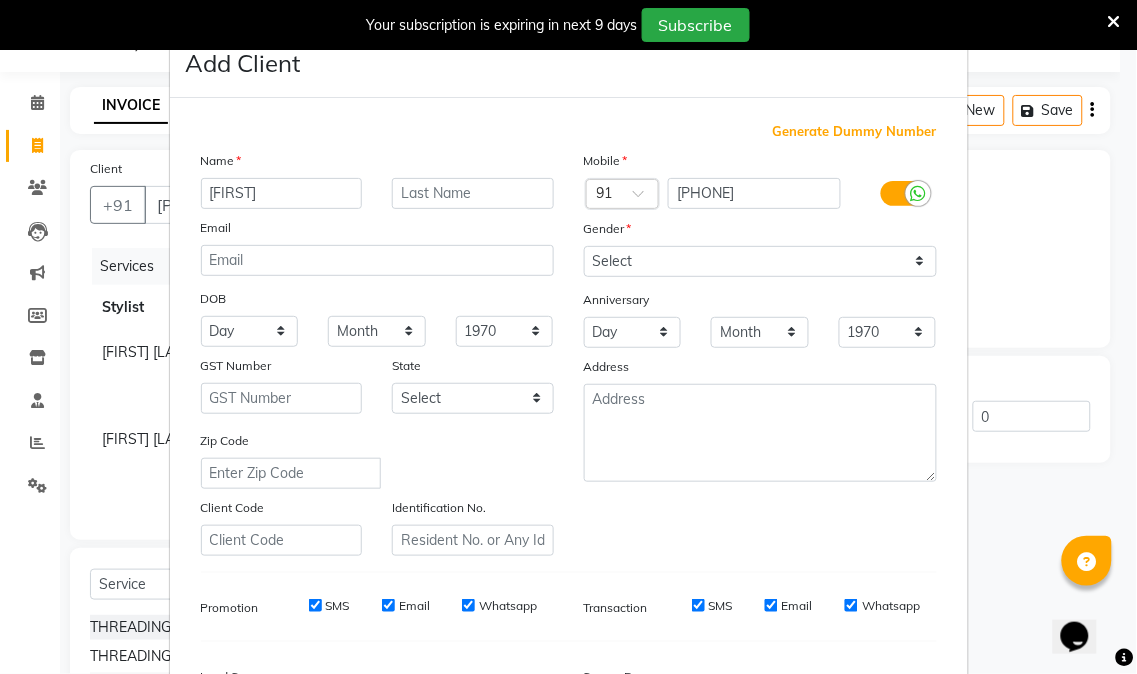 type on "[FIRST]" 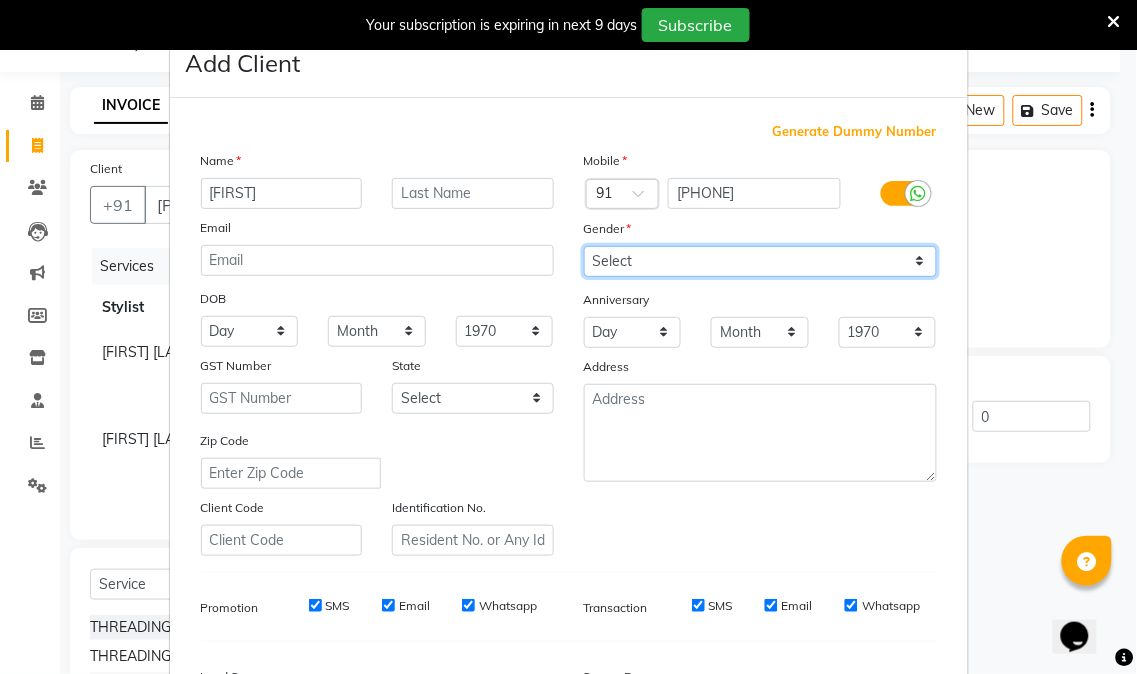click on "Select Male Female Other Prefer Not To Say" at bounding box center [760, 261] 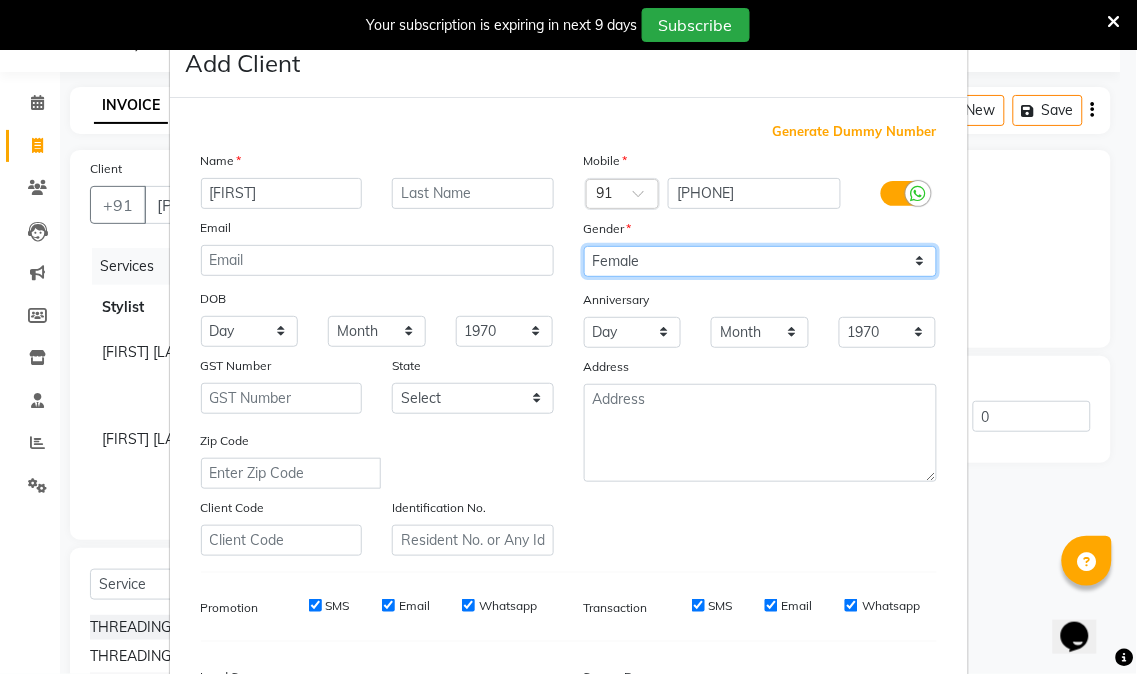 click on "Select Male Female Other Prefer Not To Say" at bounding box center (760, 261) 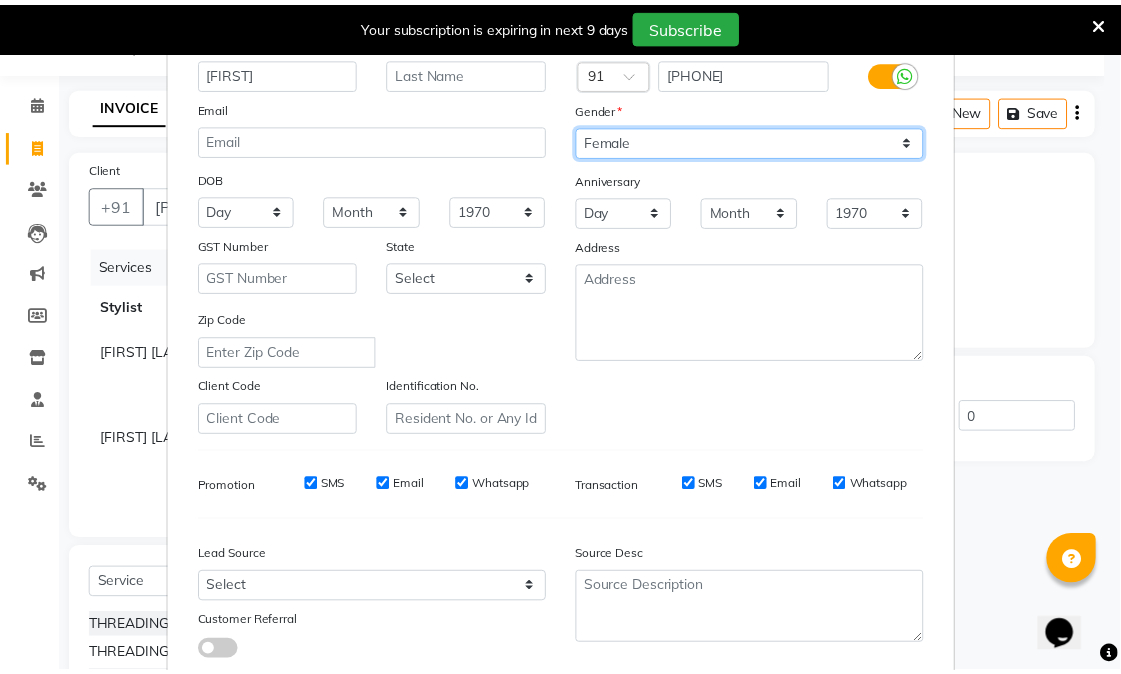 scroll, scrollTop: 250, scrollLeft: 0, axis: vertical 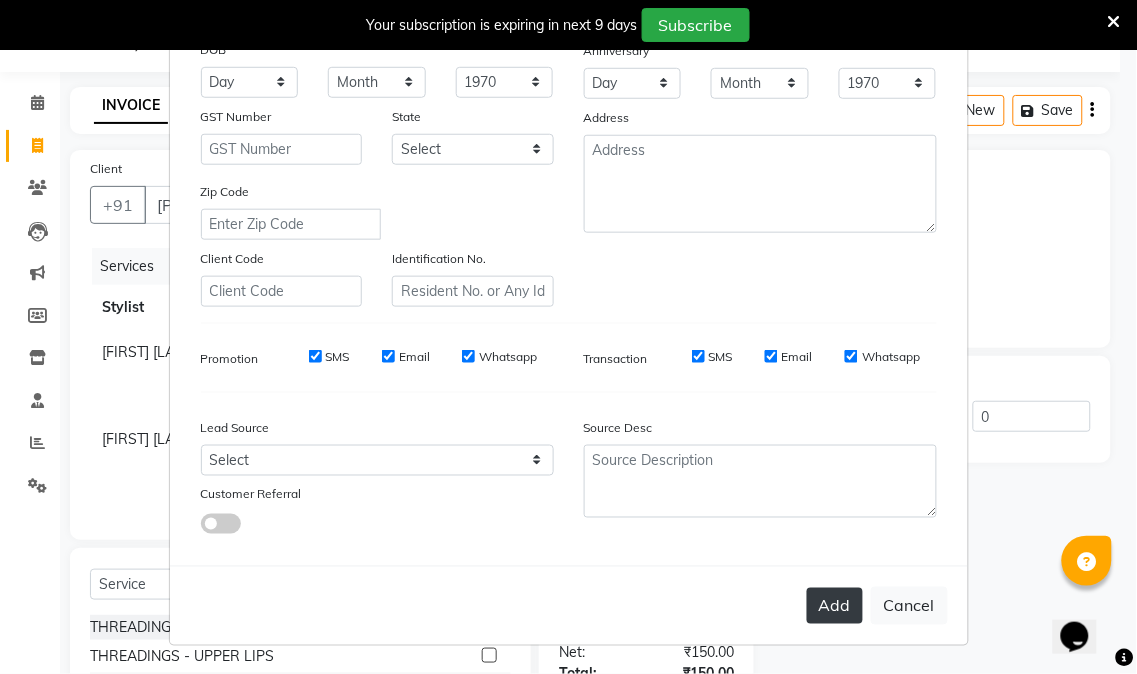 click on "Add" at bounding box center [835, 606] 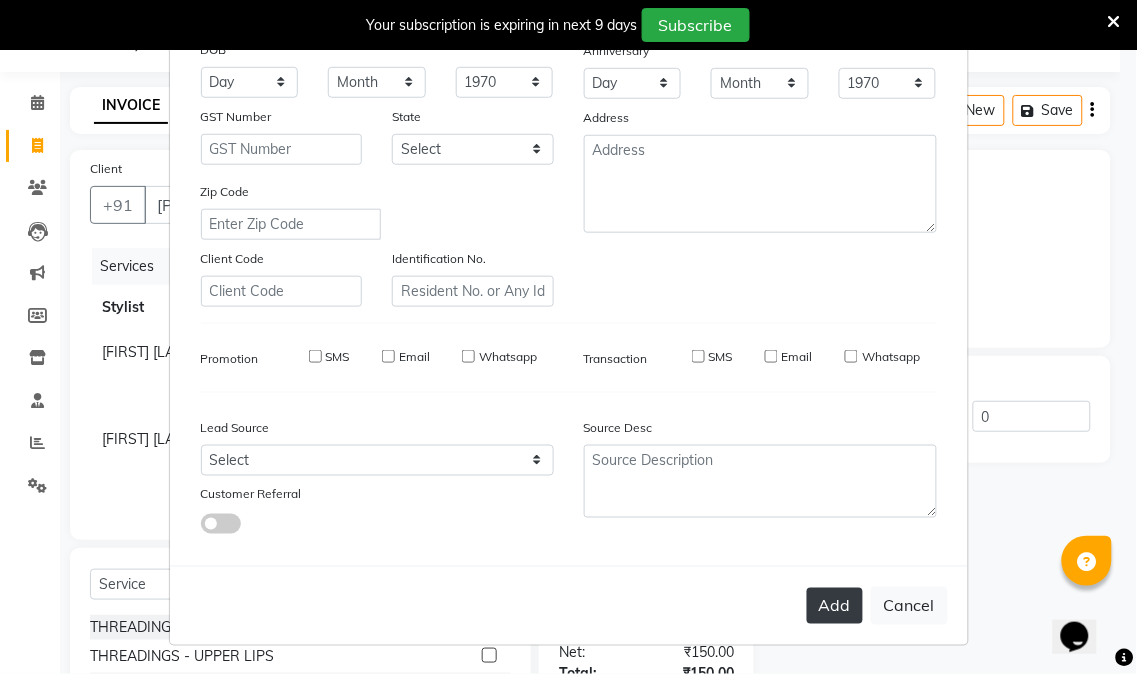 type 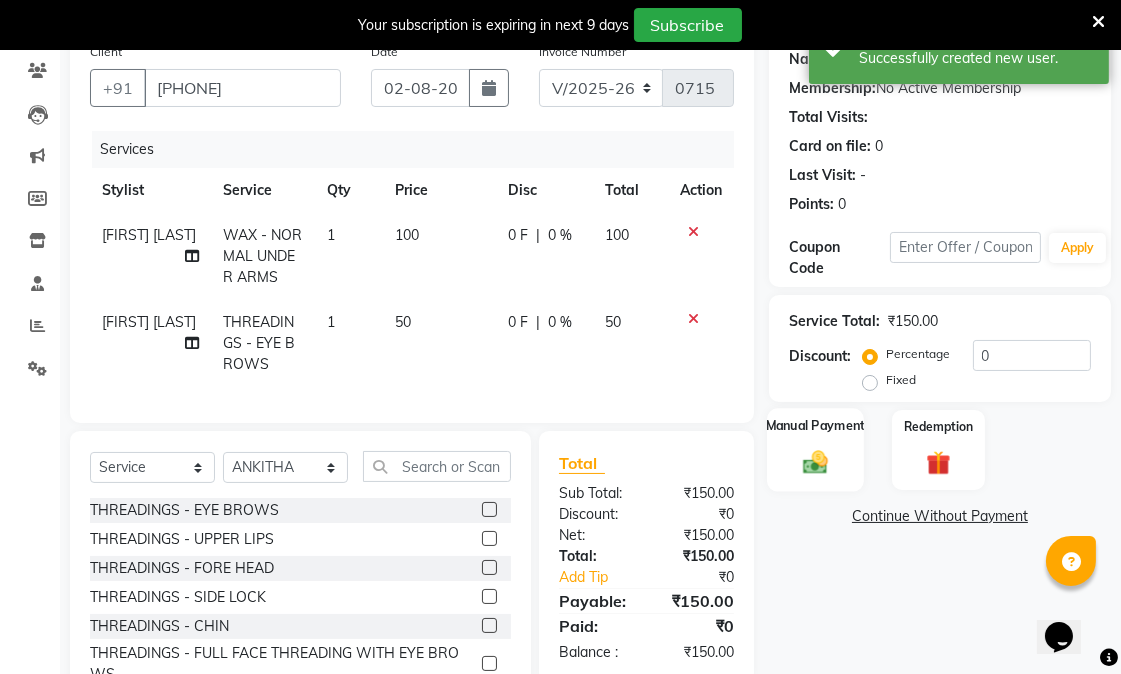 scroll, scrollTop: 265, scrollLeft: 0, axis: vertical 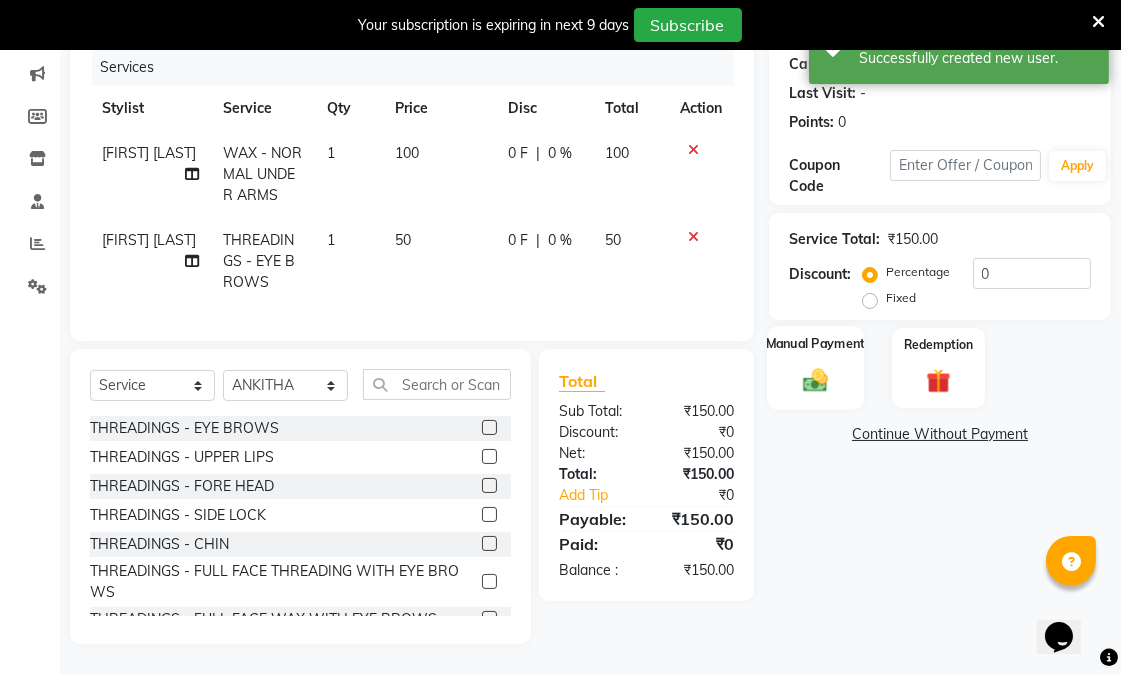 click on "Manual Payment" 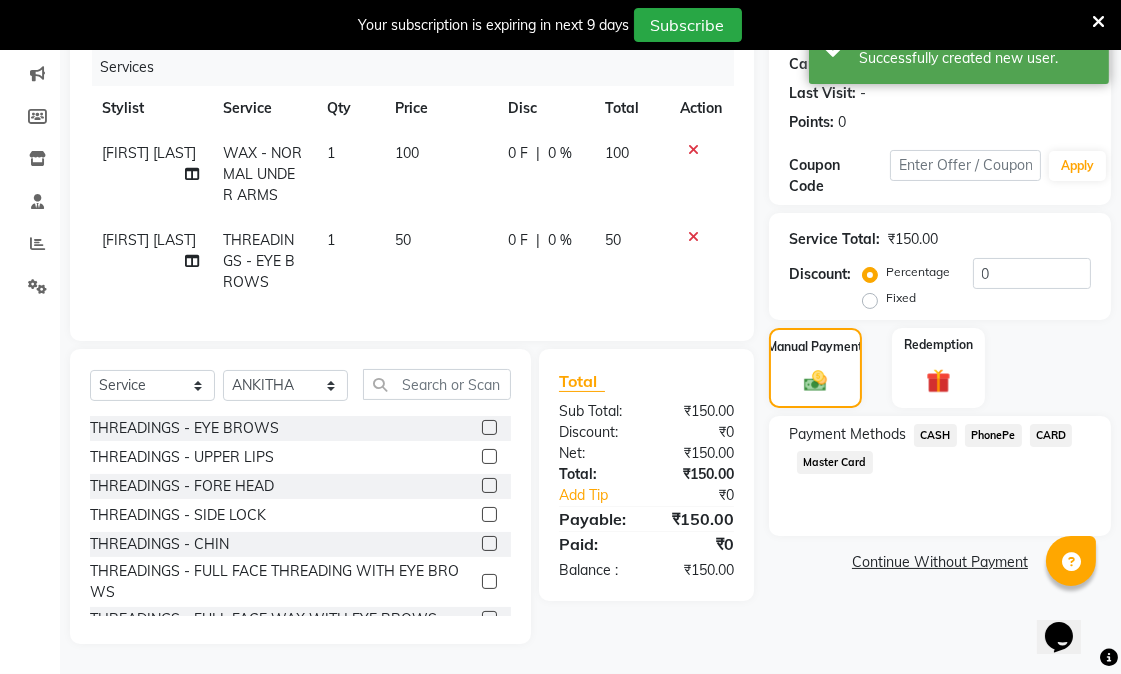 click on "CASH" 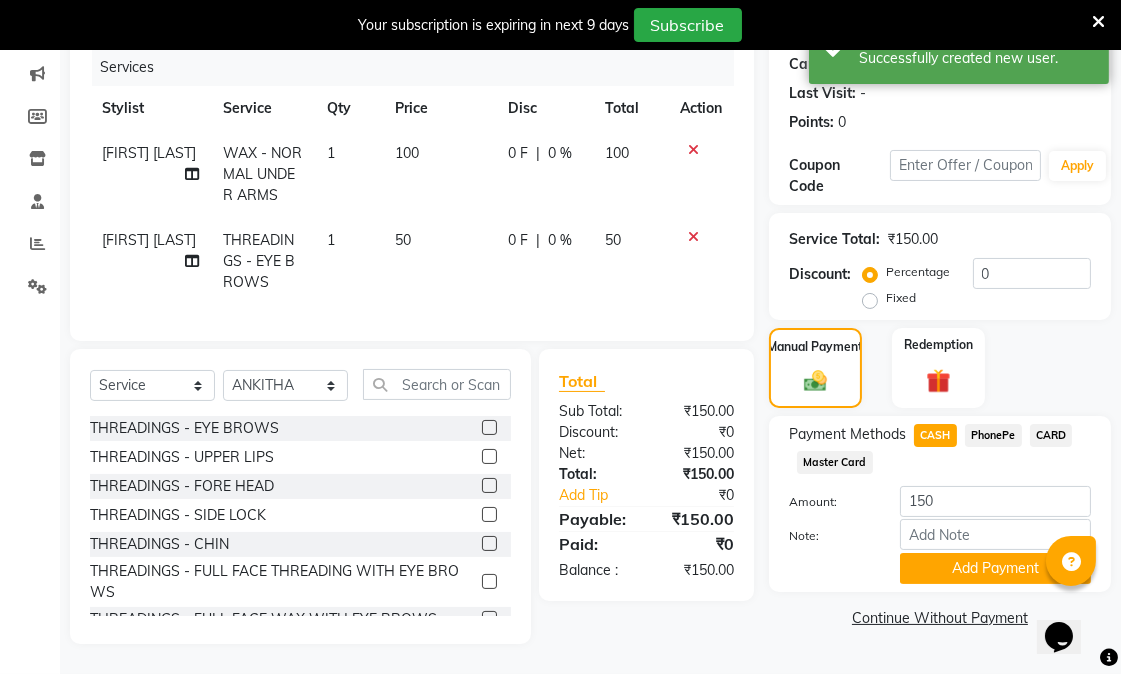 click on "PhonePe" 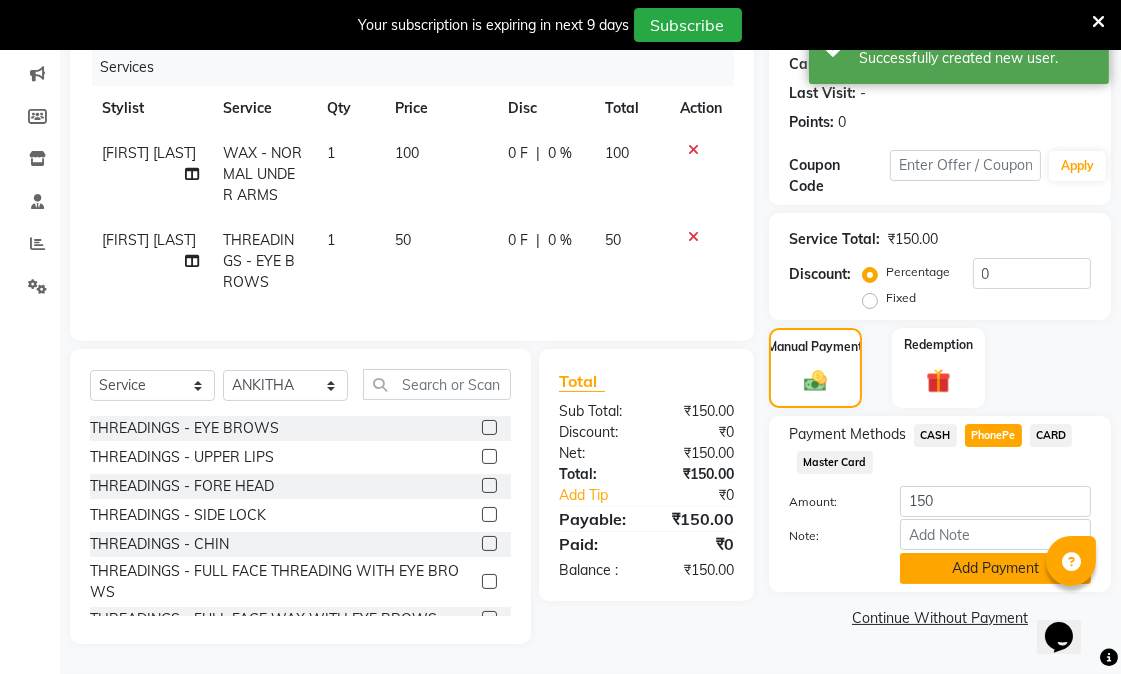 click on "Add Payment" 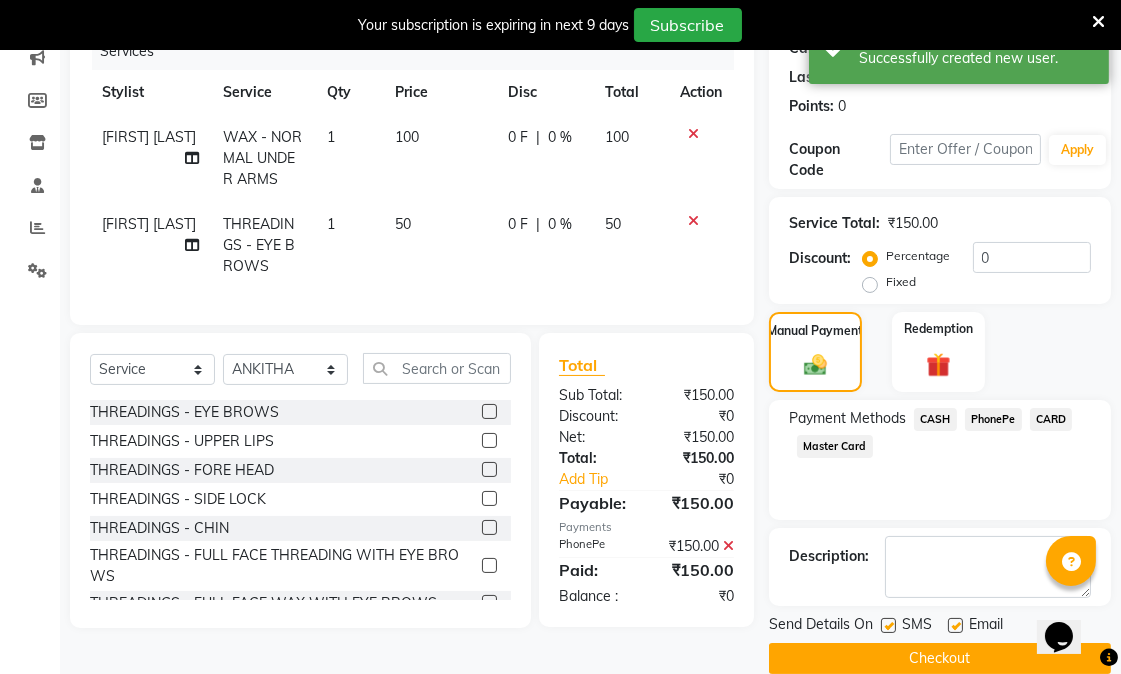 click on "Checkout" 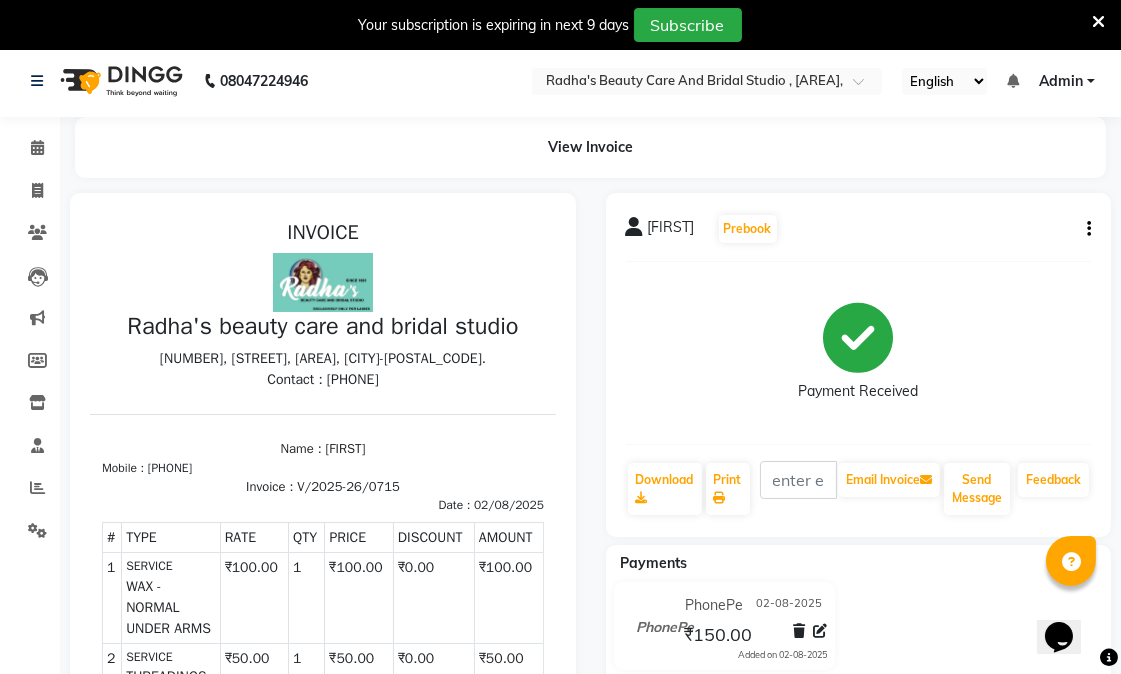 scroll, scrollTop: 0, scrollLeft: 0, axis: both 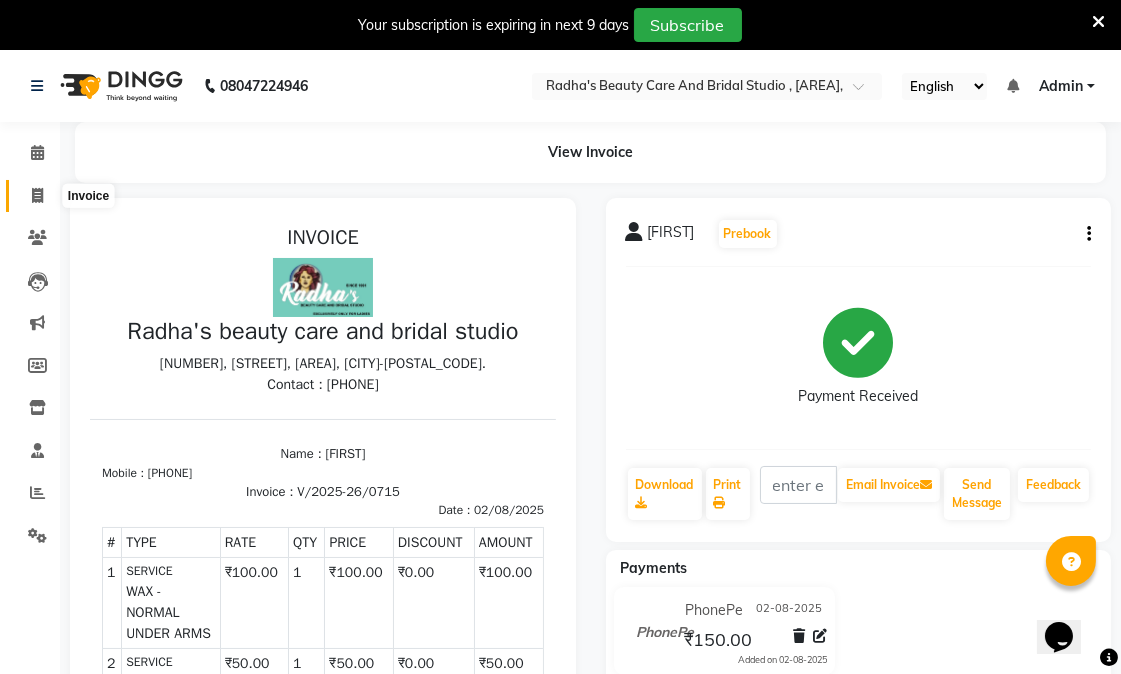 click 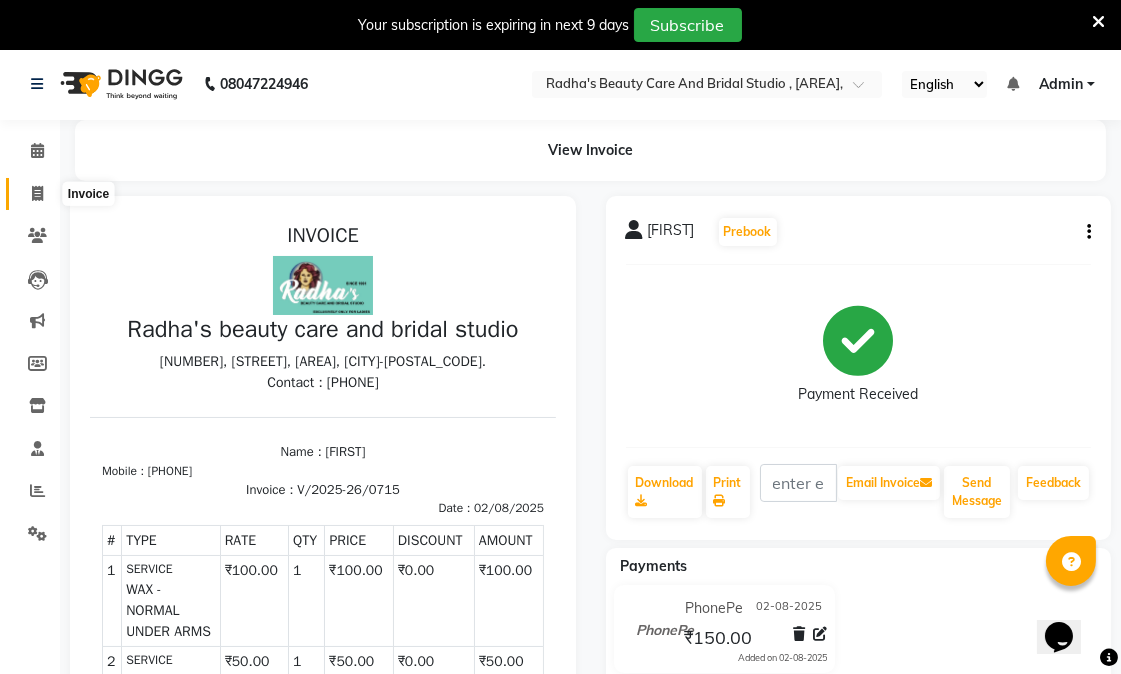 select on "service" 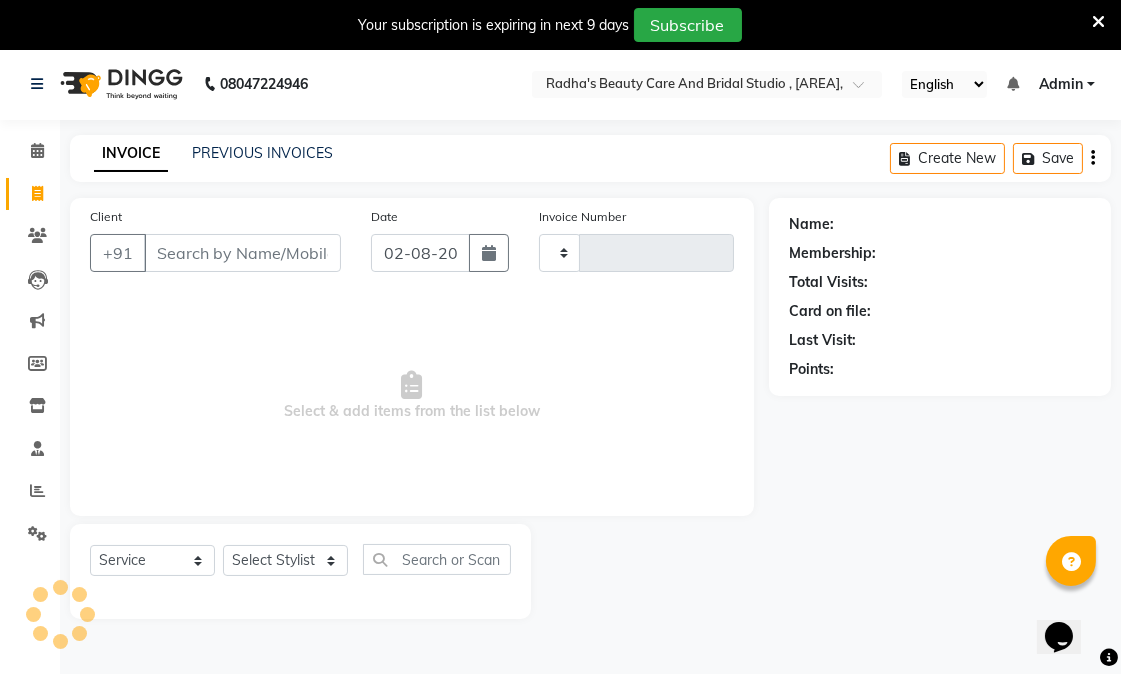 scroll, scrollTop: 50, scrollLeft: 0, axis: vertical 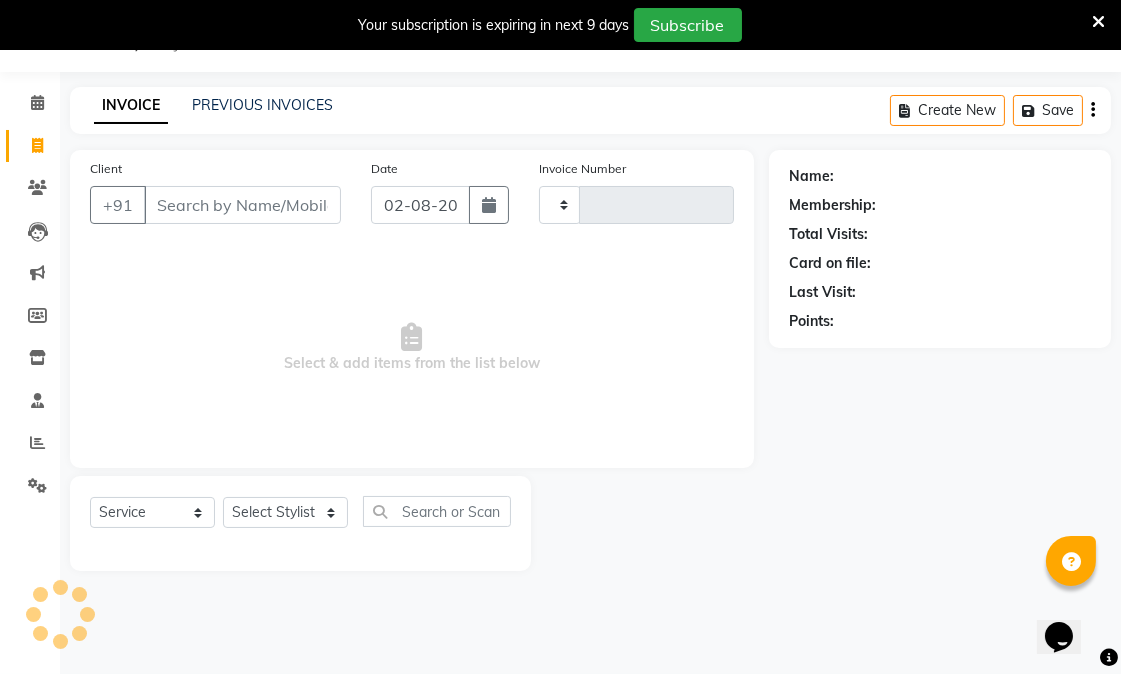 type on "0716" 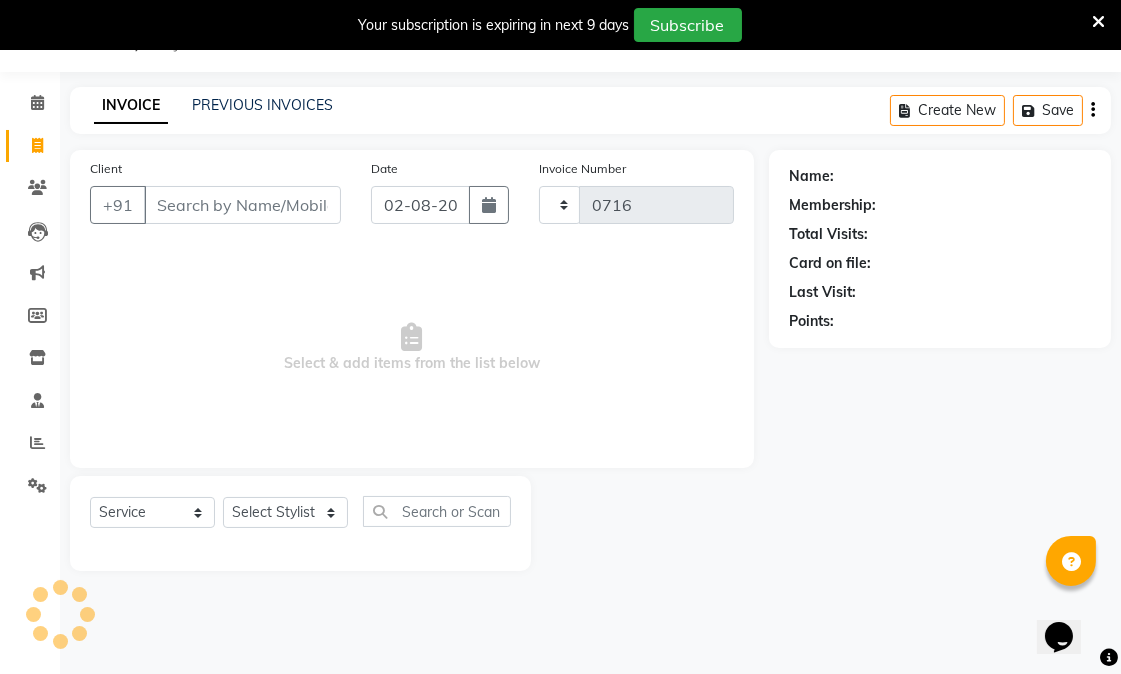 select on "6153" 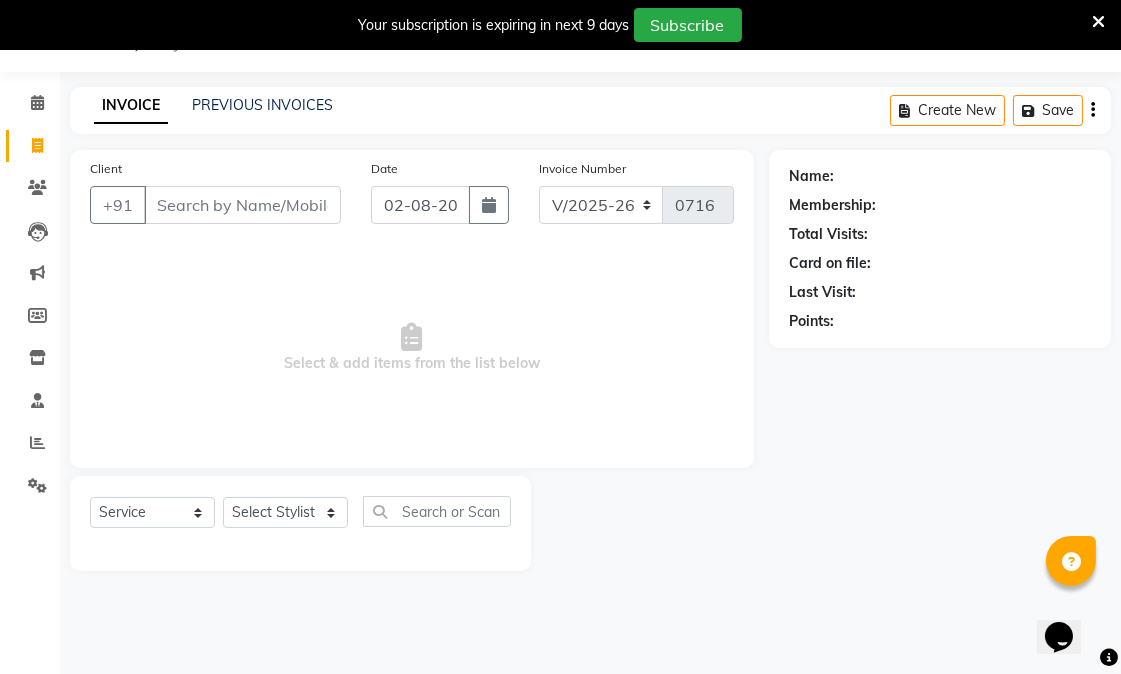 select on "80239" 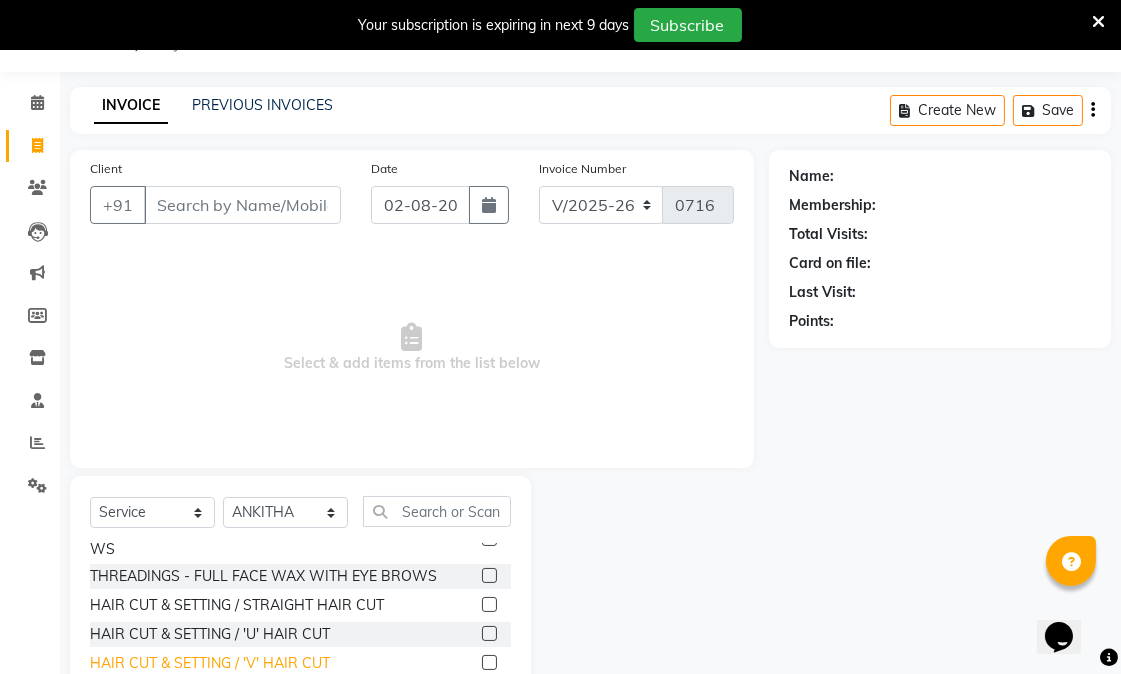 scroll, scrollTop: 222, scrollLeft: 0, axis: vertical 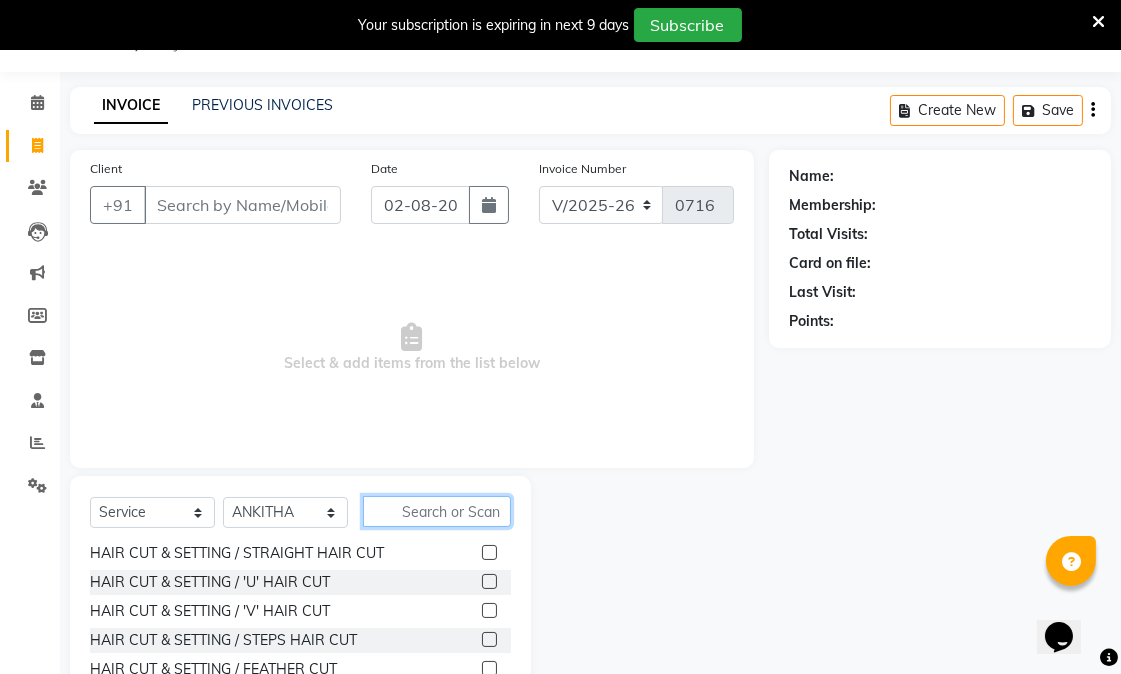 click 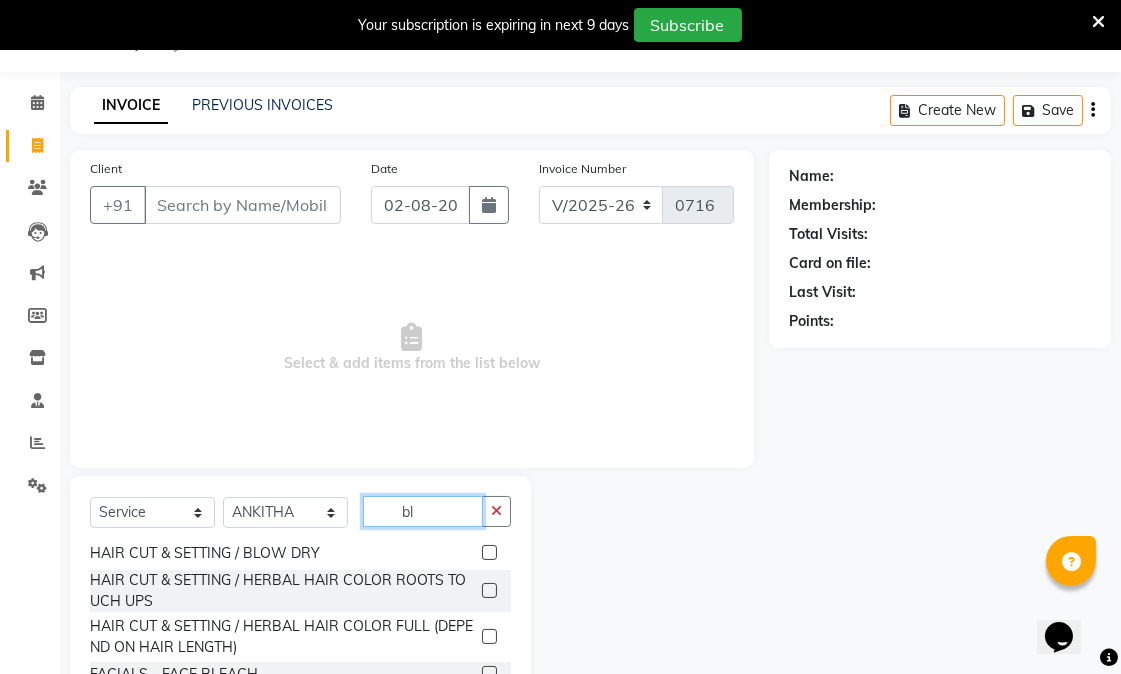 scroll, scrollTop: 0, scrollLeft: 0, axis: both 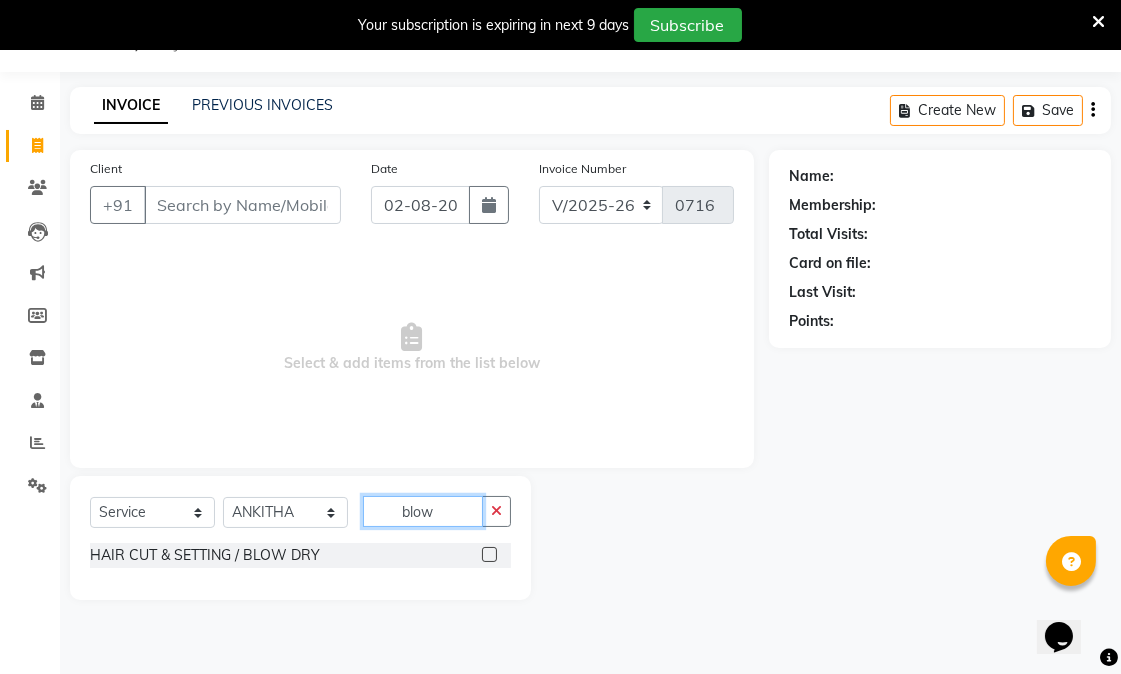 type on "blow" 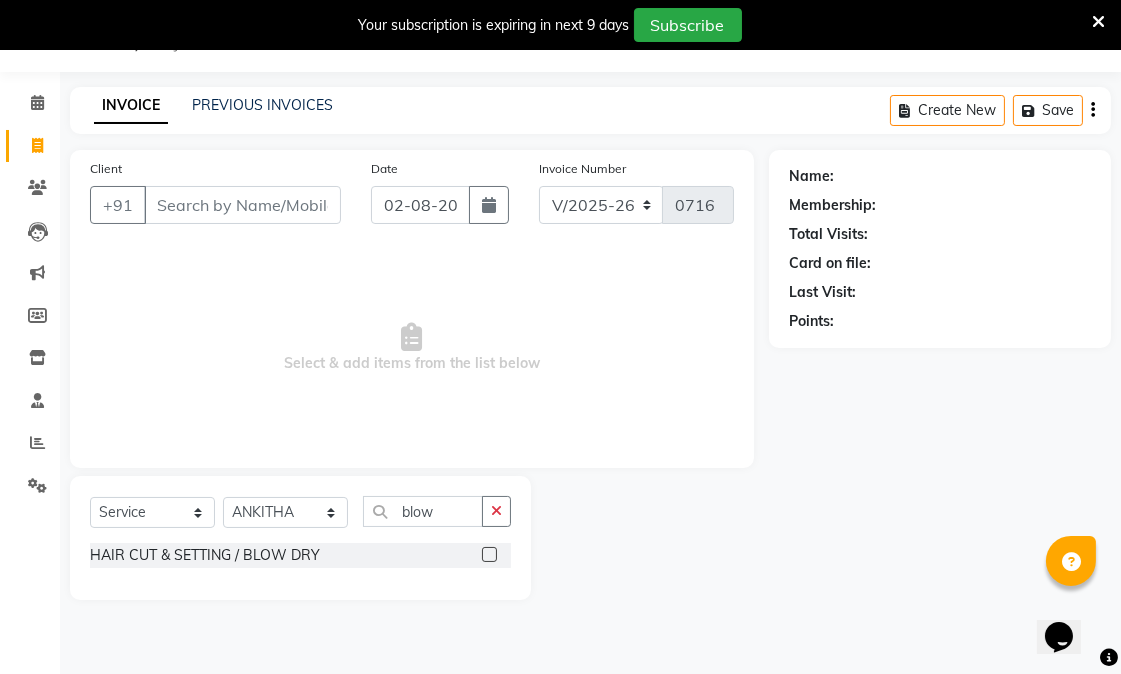 click 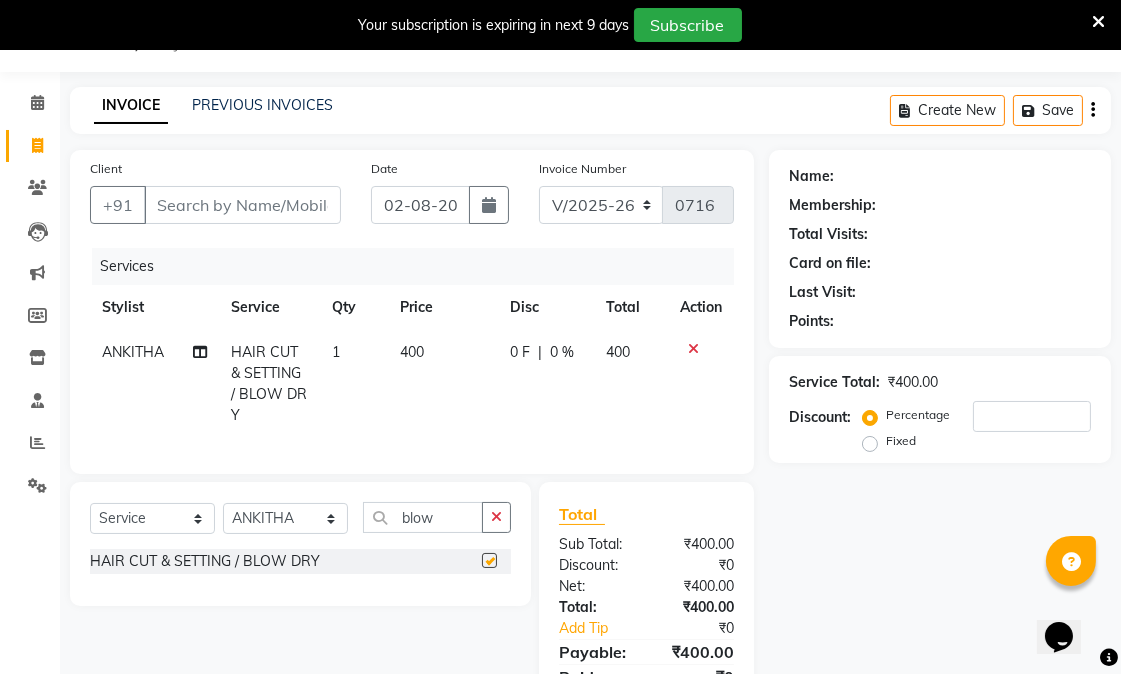 checkbox on "false" 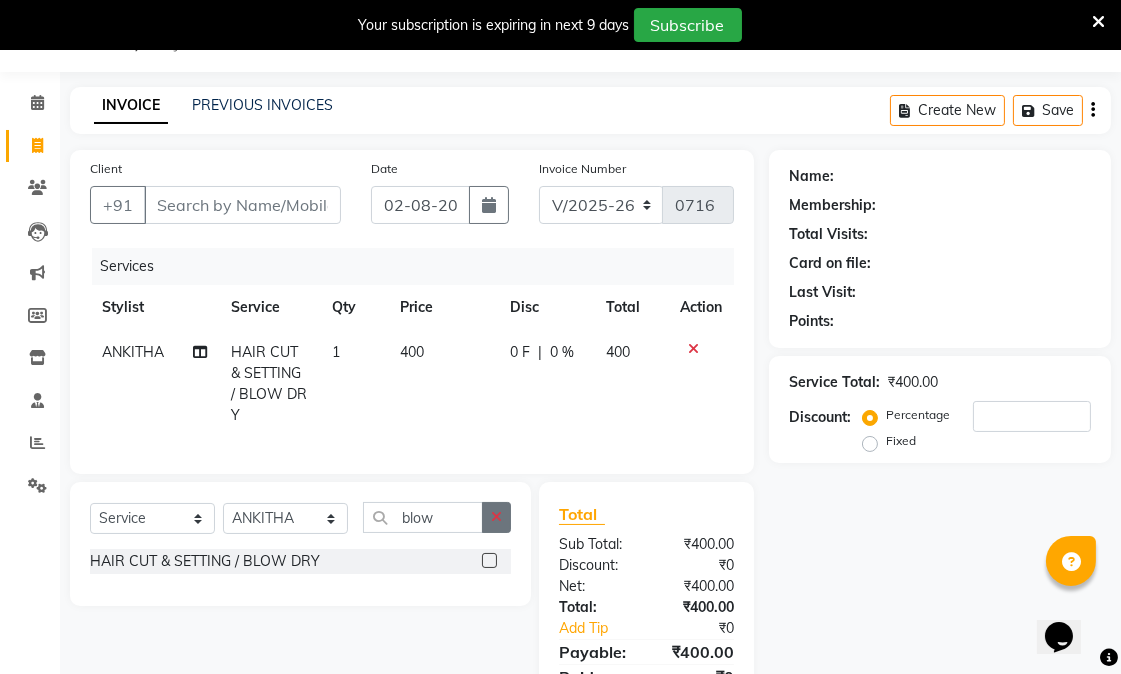 click 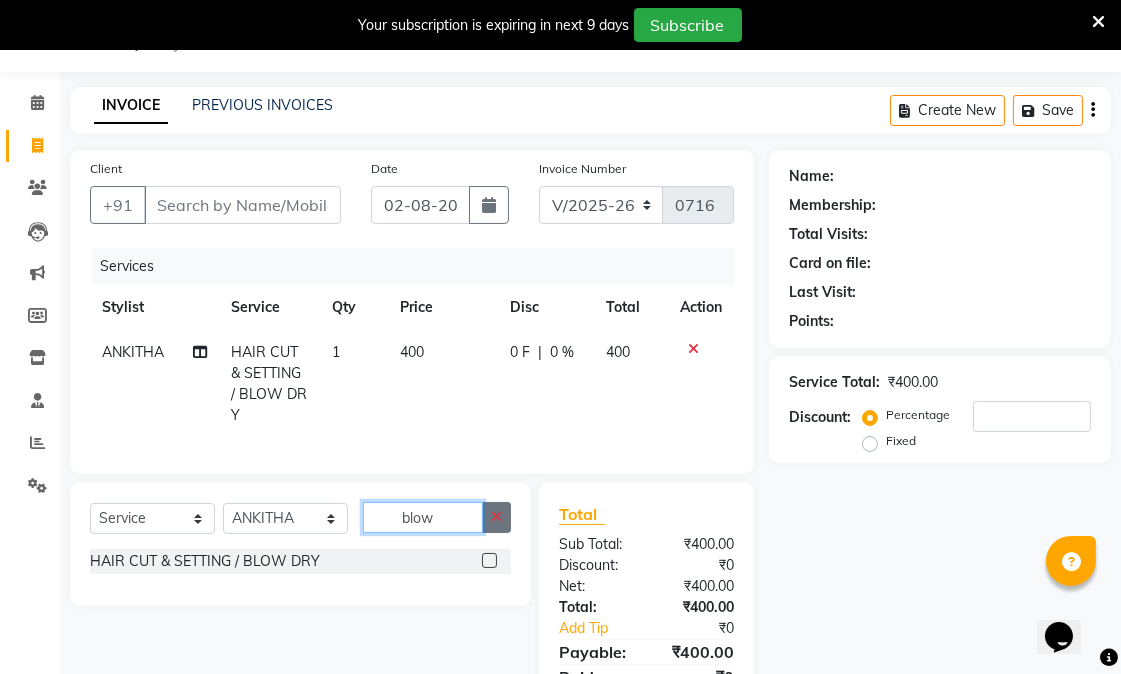 type 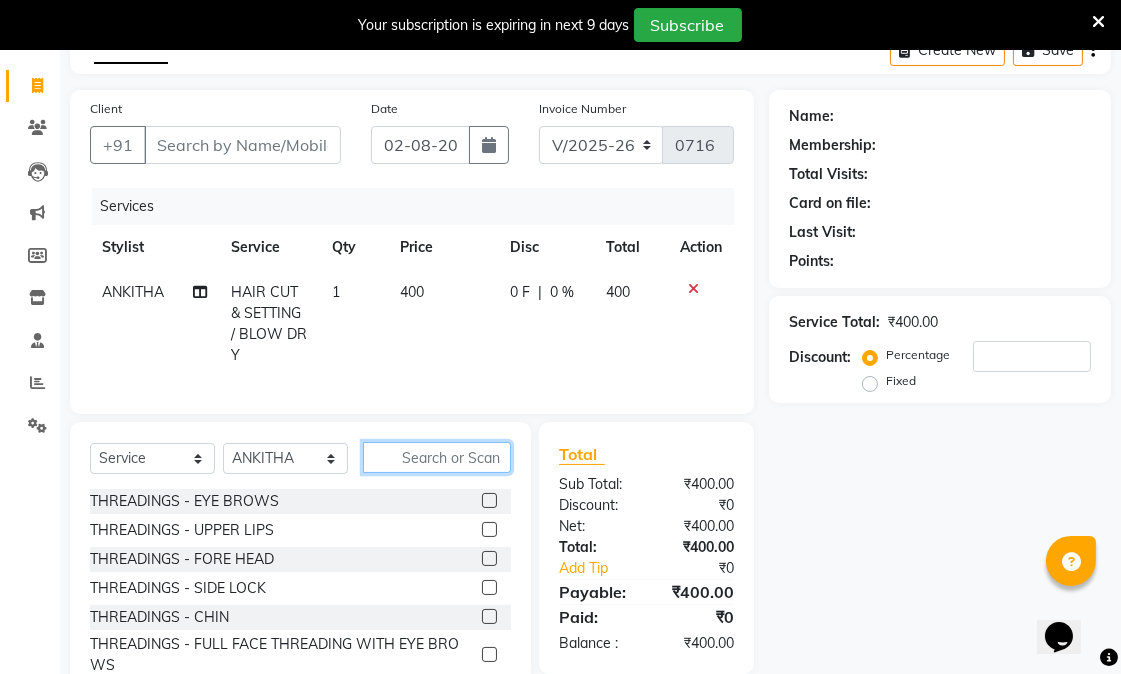 scroll, scrollTop: 161, scrollLeft: 0, axis: vertical 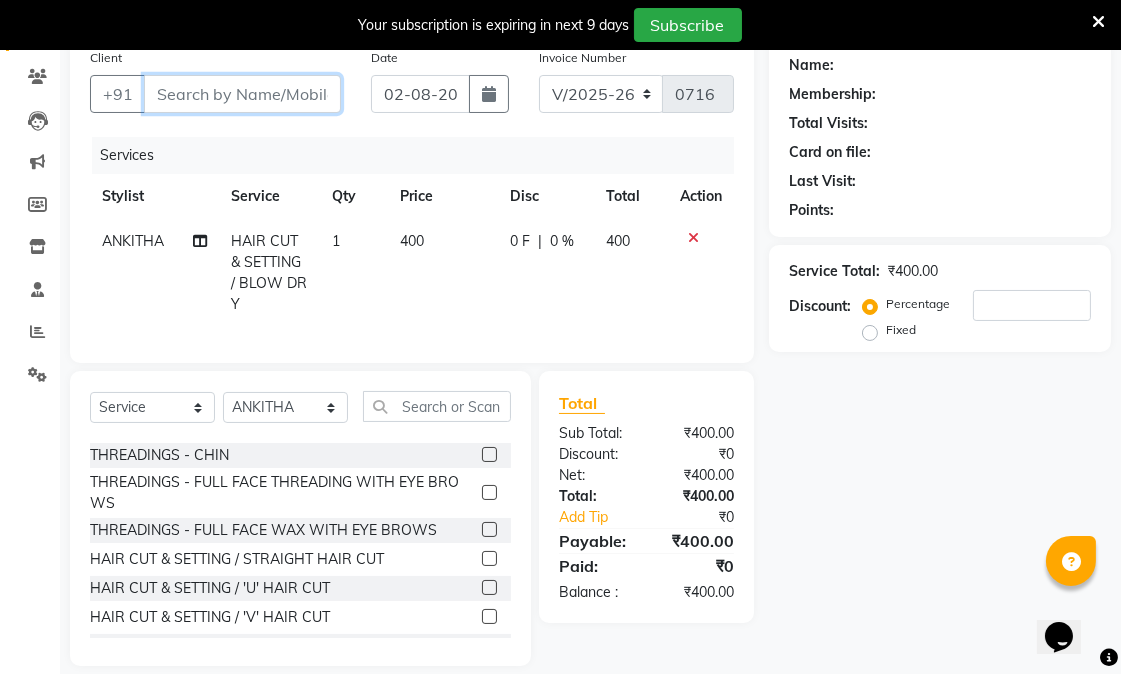click on "Client" at bounding box center (242, 94) 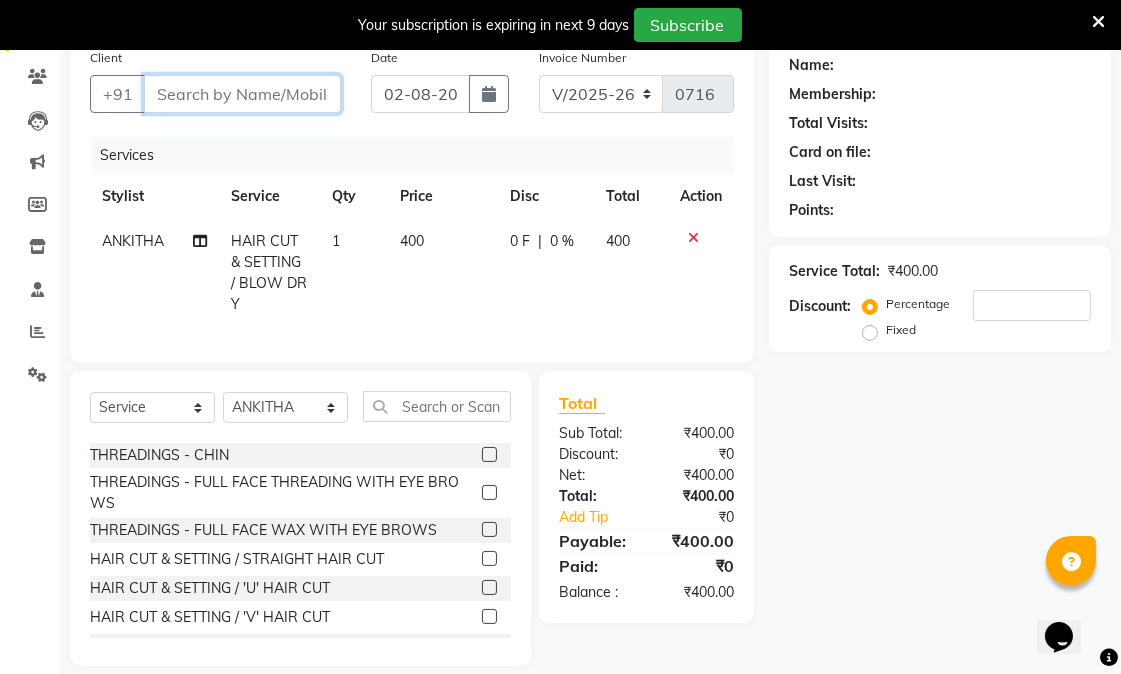 click on "Client" at bounding box center (242, 94) 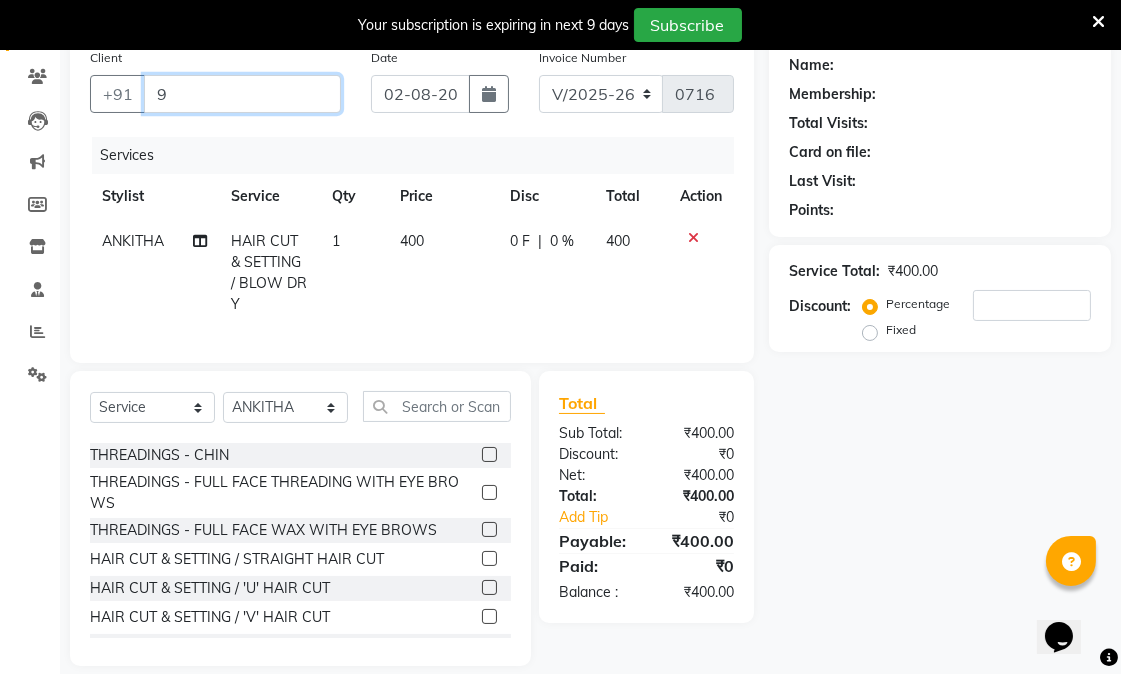type on "0" 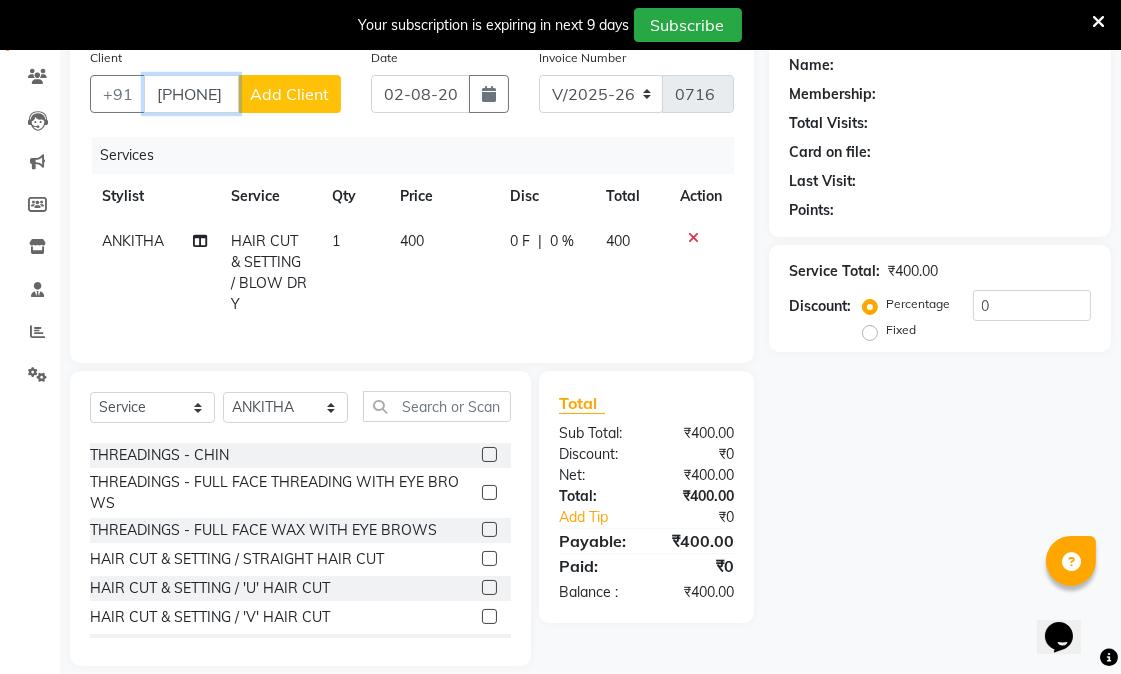 click on "[PHONE]" at bounding box center (191, 94) 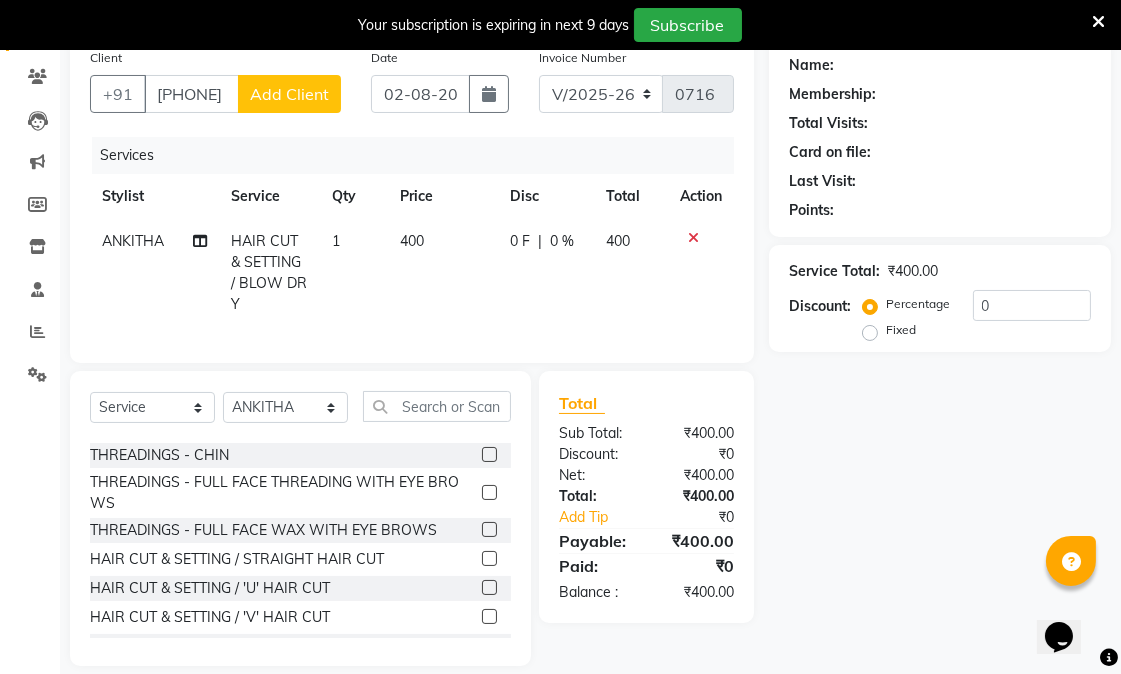 click on "Add Client" 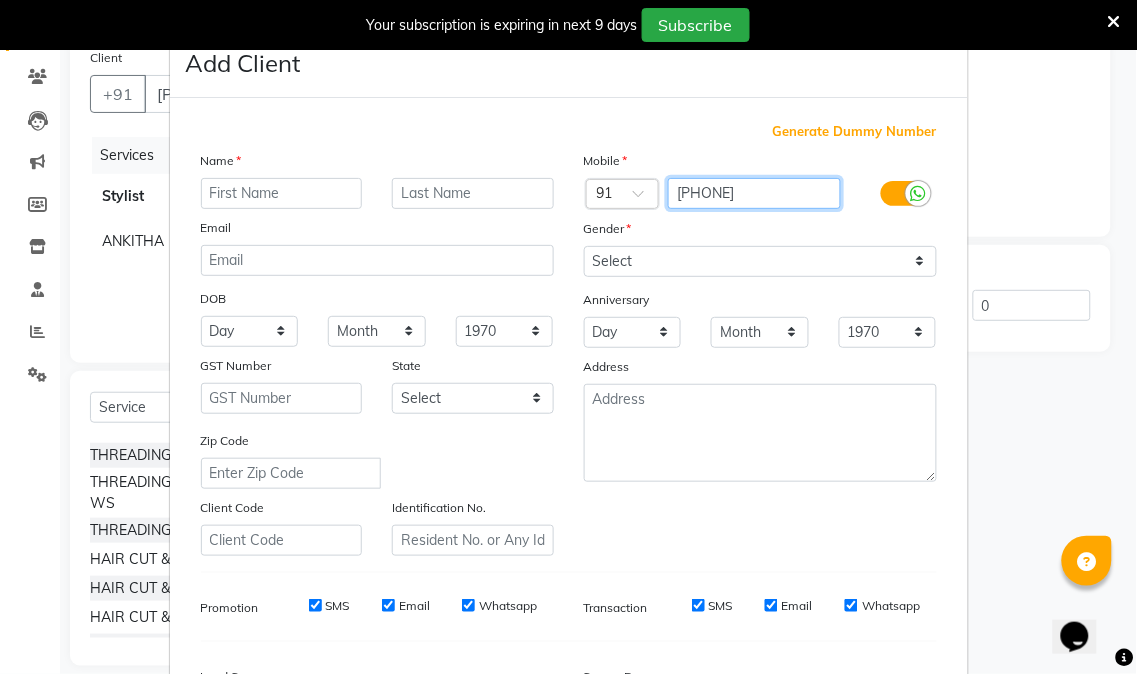 click on "[PHONE]" at bounding box center [754, 193] 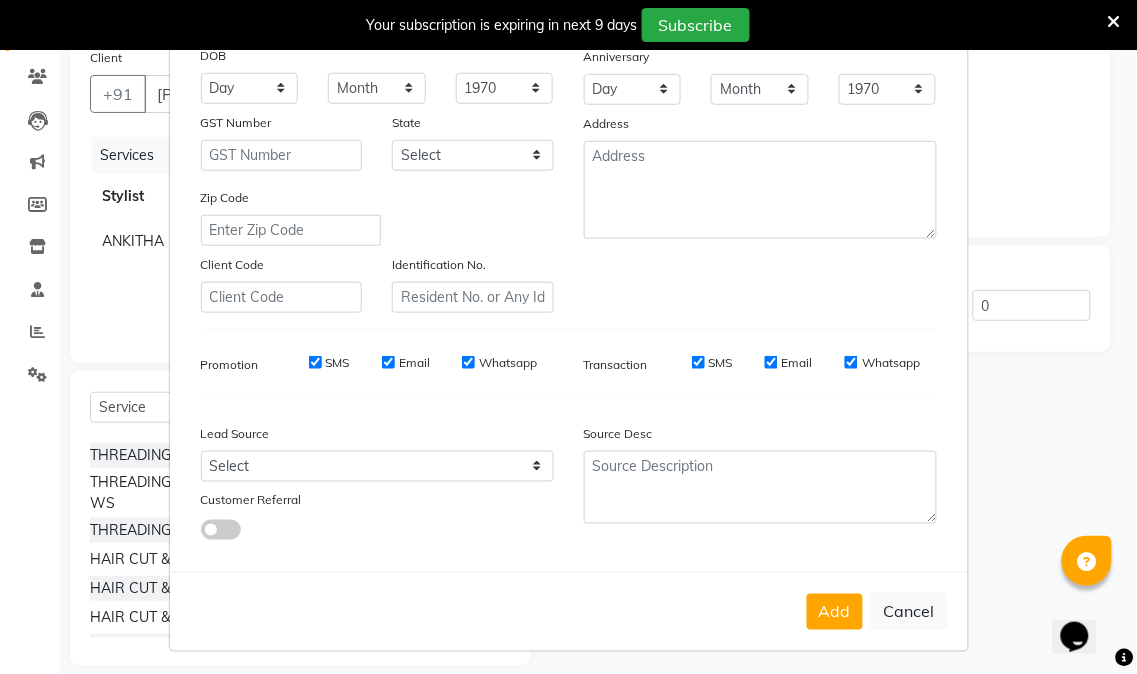 scroll, scrollTop: 250, scrollLeft: 0, axis: vertical 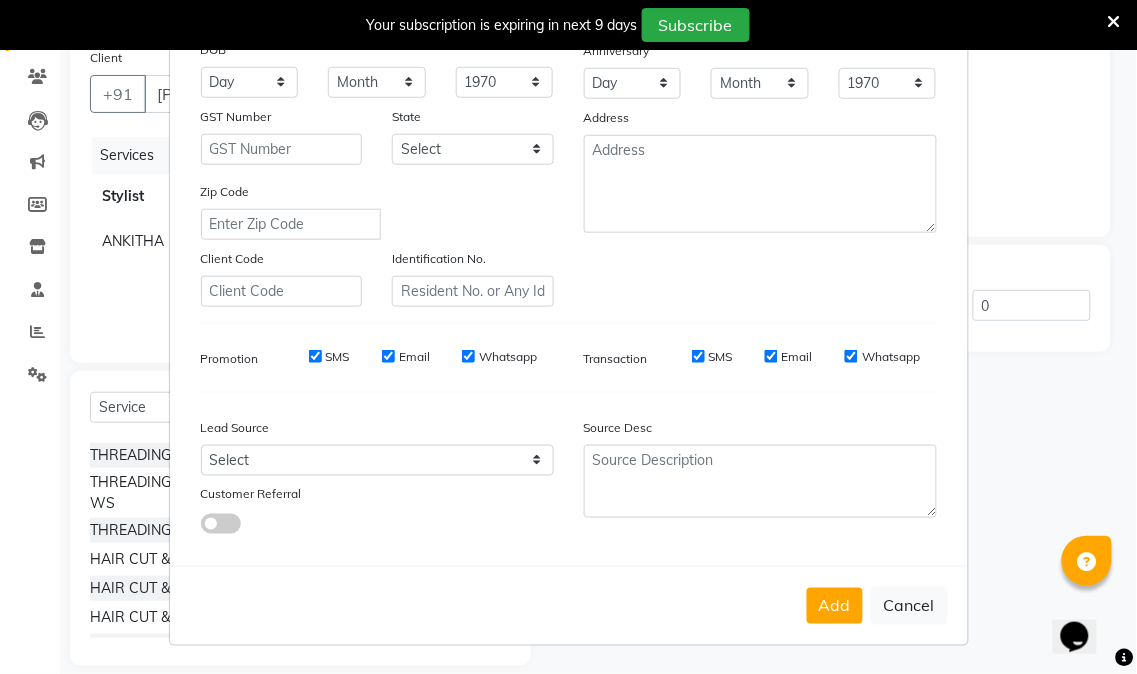 type on "[PHONE]" 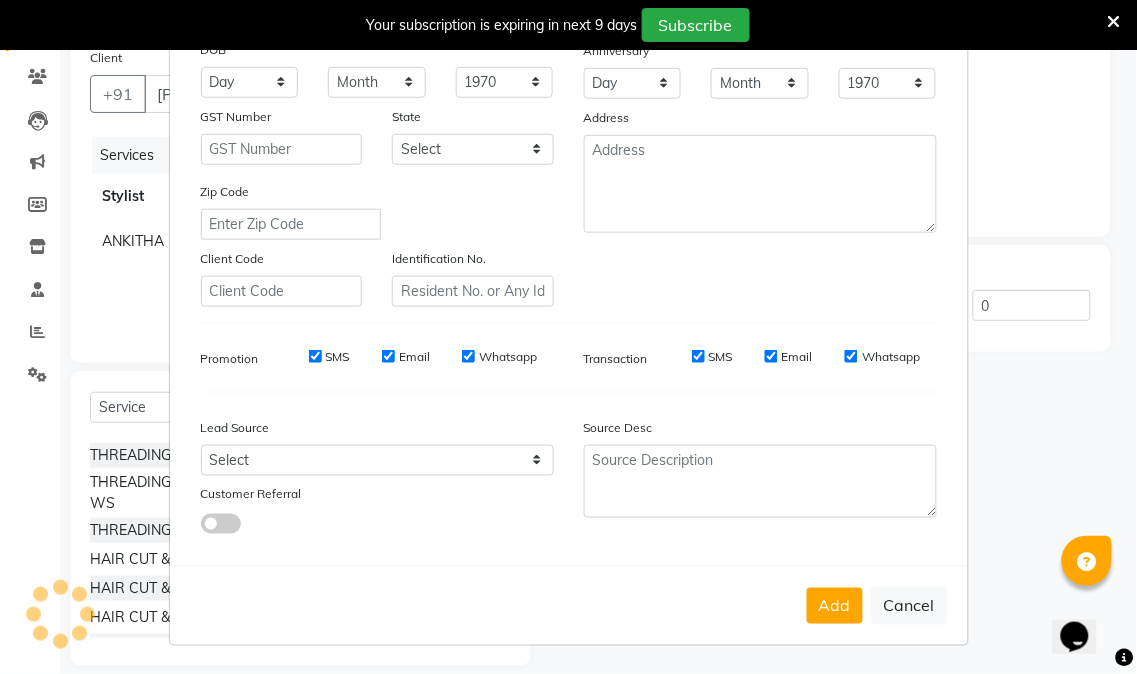 click at bounding box center (1114, 22) 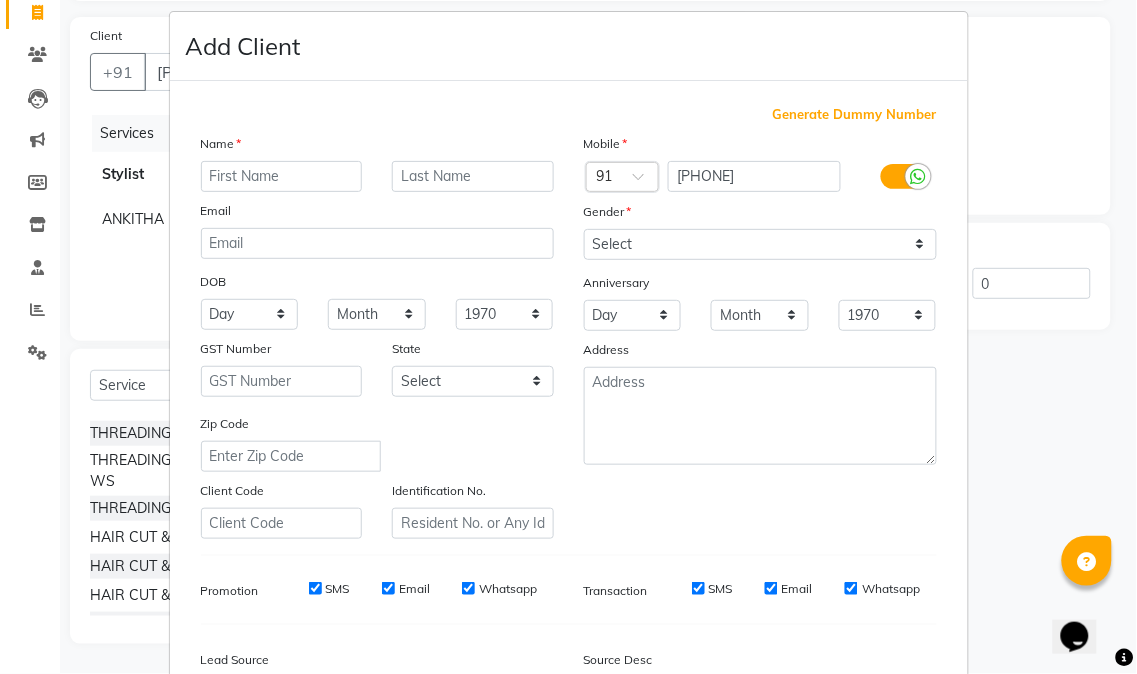 scroll, scrollTop: 0, scrollLeft: 0, axis: both 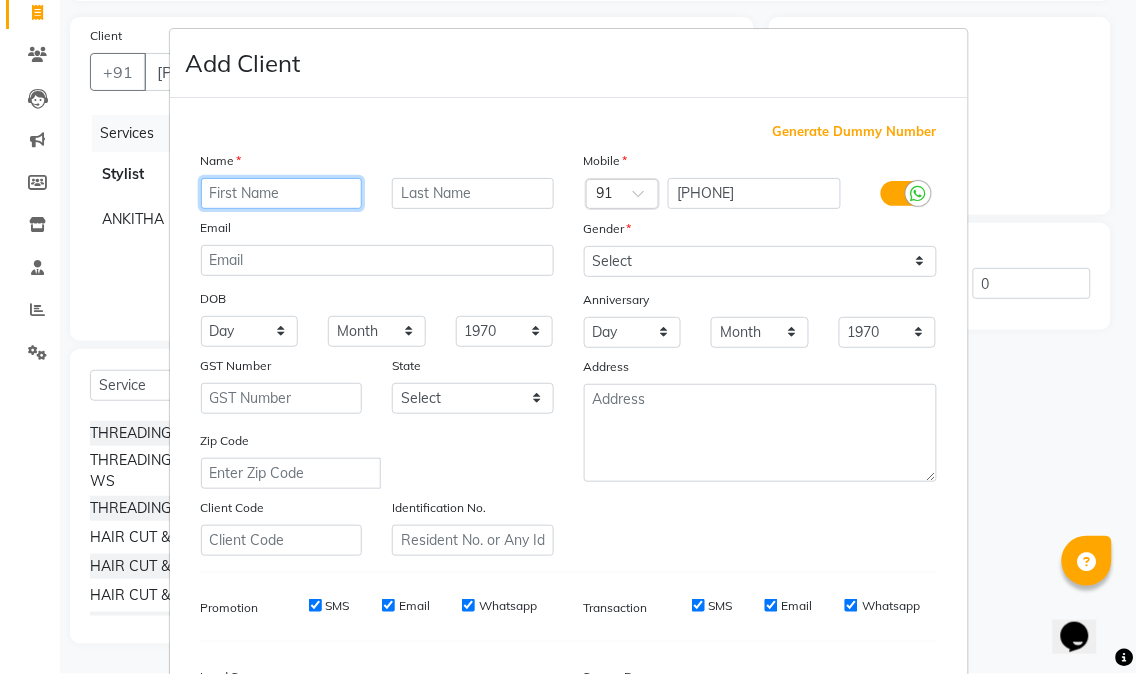 click at bounding box center [282, 193] 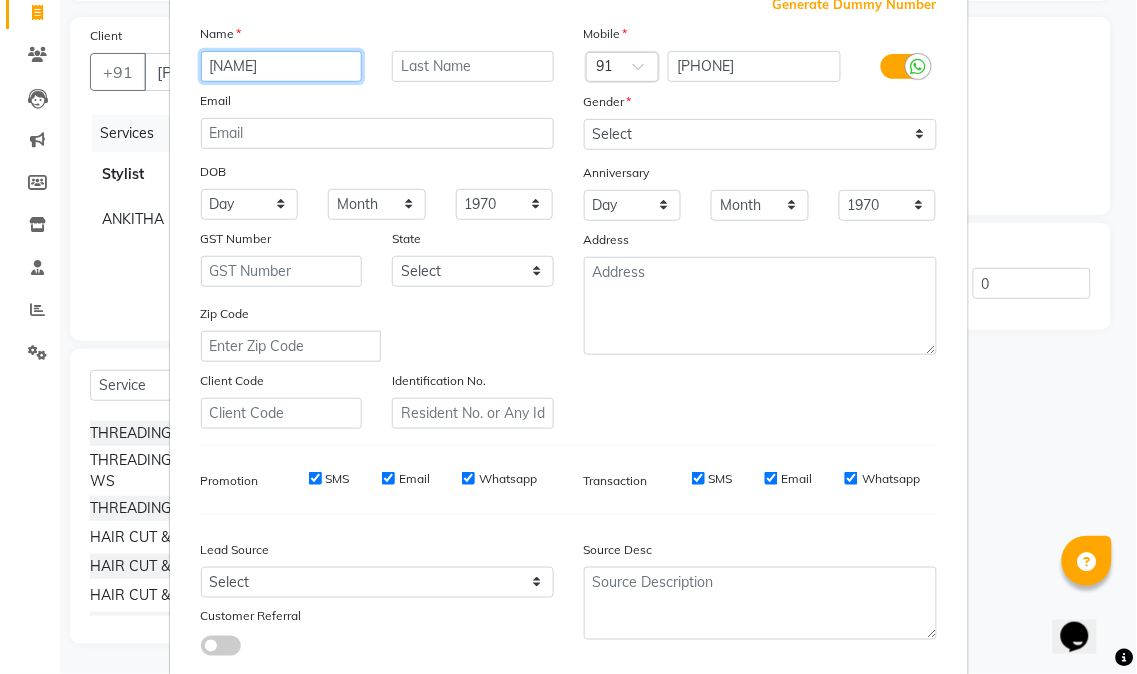scroll, scrollTop: 250, scrollLeft: 0, axis: vertical 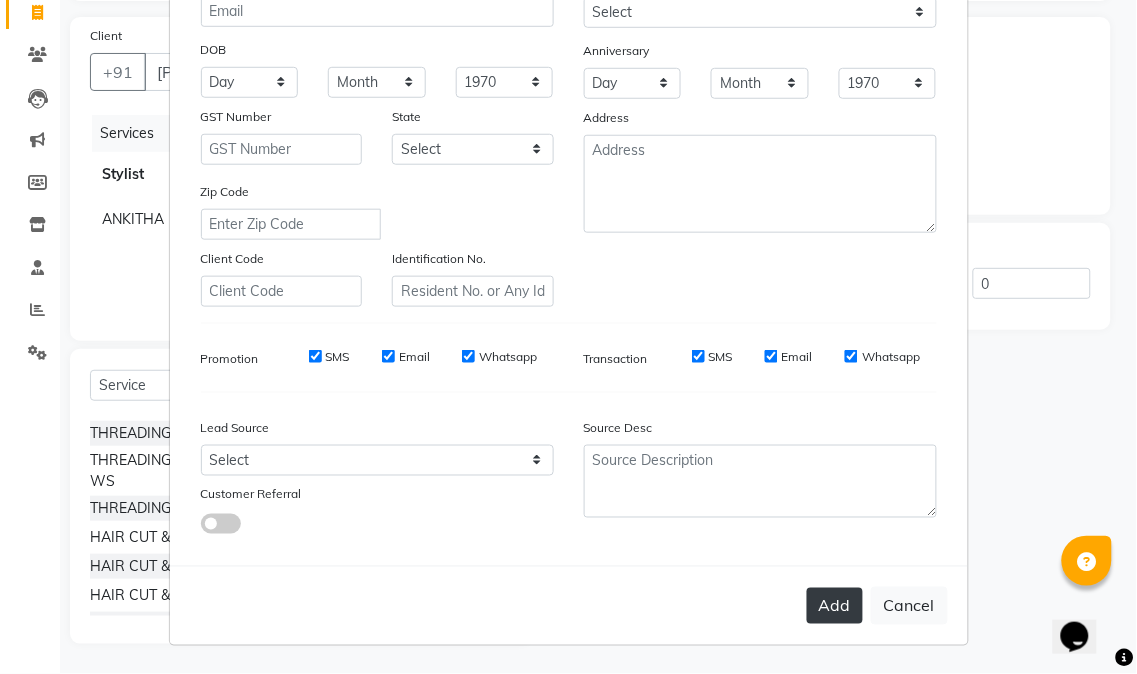 type on "[NAME]" 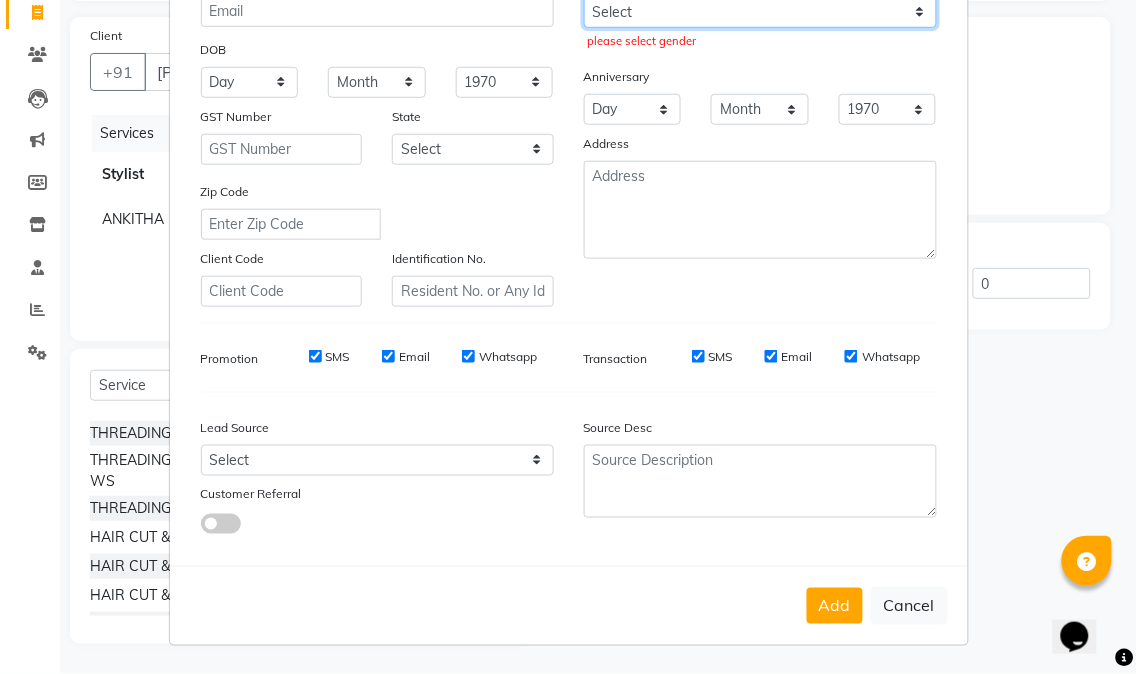 scroll, scrollTop: 246, scrollLeft: 0, axis: vertical 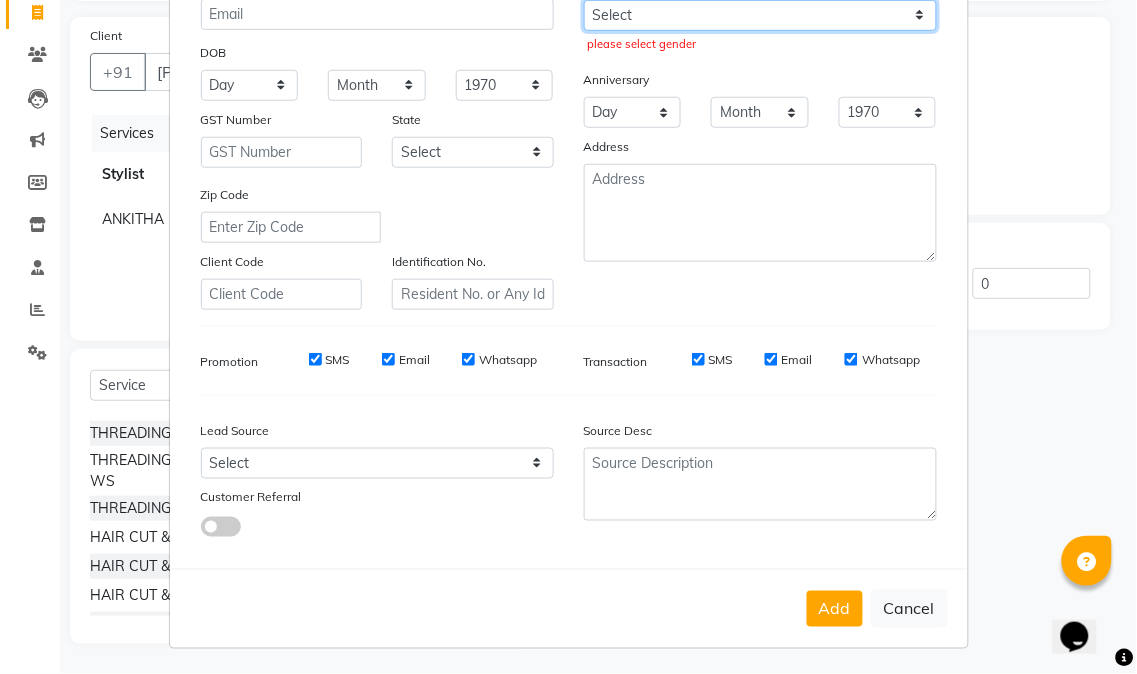 click on "Select Male Female Other Prefer Not To Say" at bounding box center (760, 15) 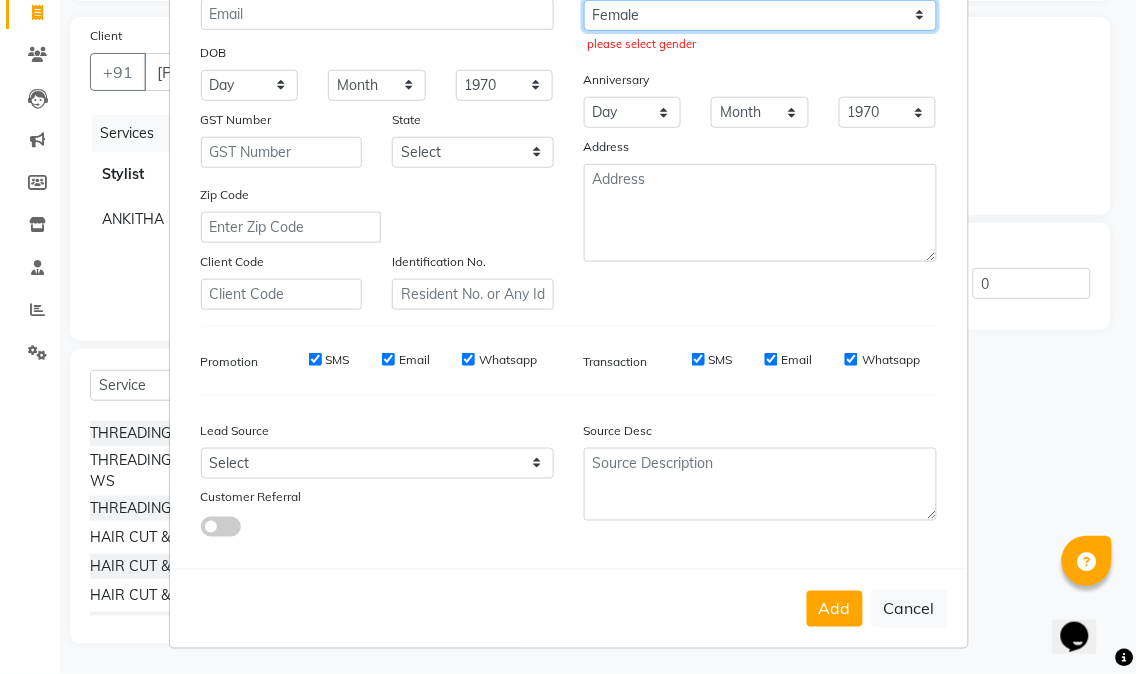 click on "Select Male Female Other Prefer Not To Say" at bounding box center [760, 15] 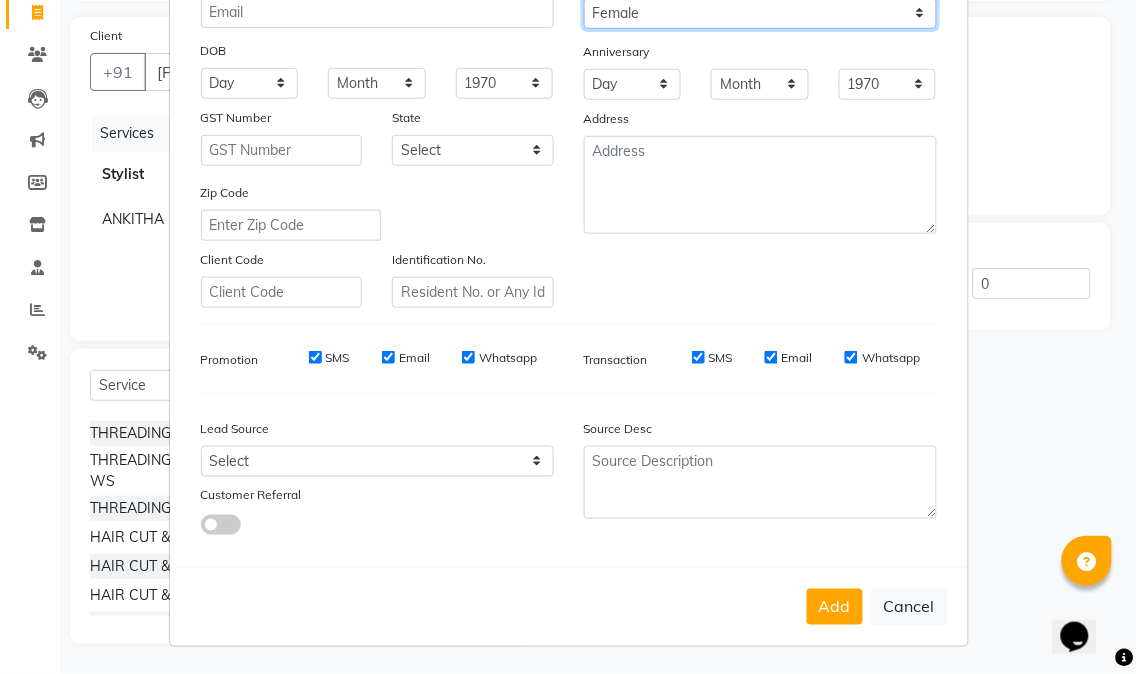 scroll, scrollTop: 250, scrollLeft: 0, axis: vertical 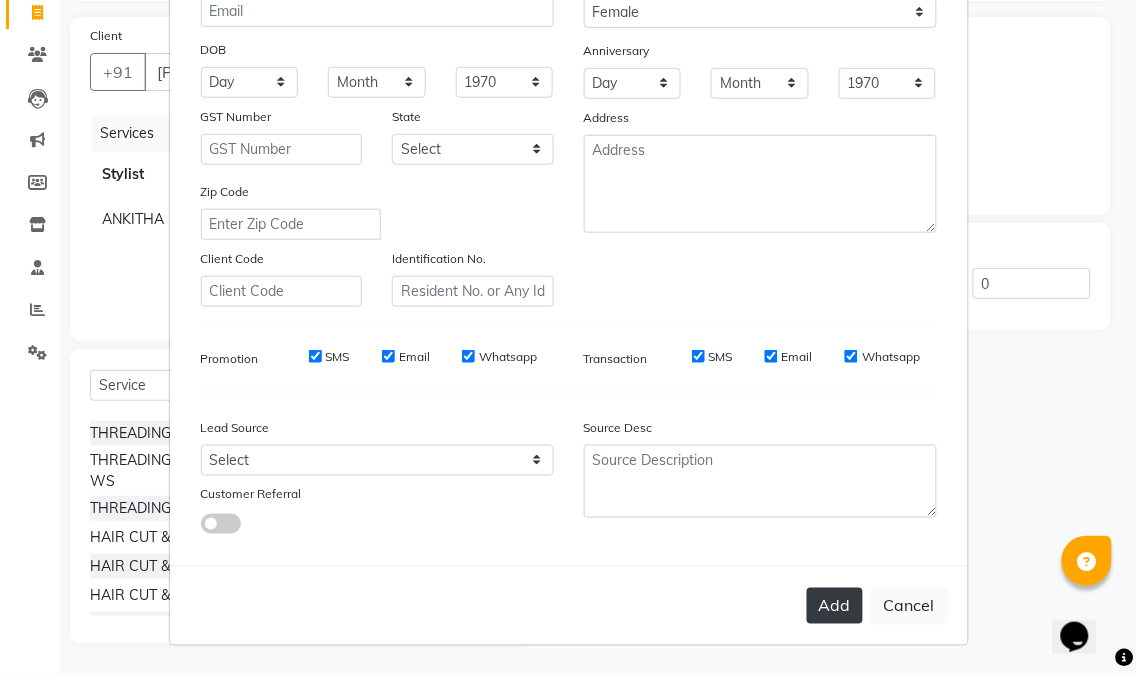 click on "Add" at bounding box center (835, 606) 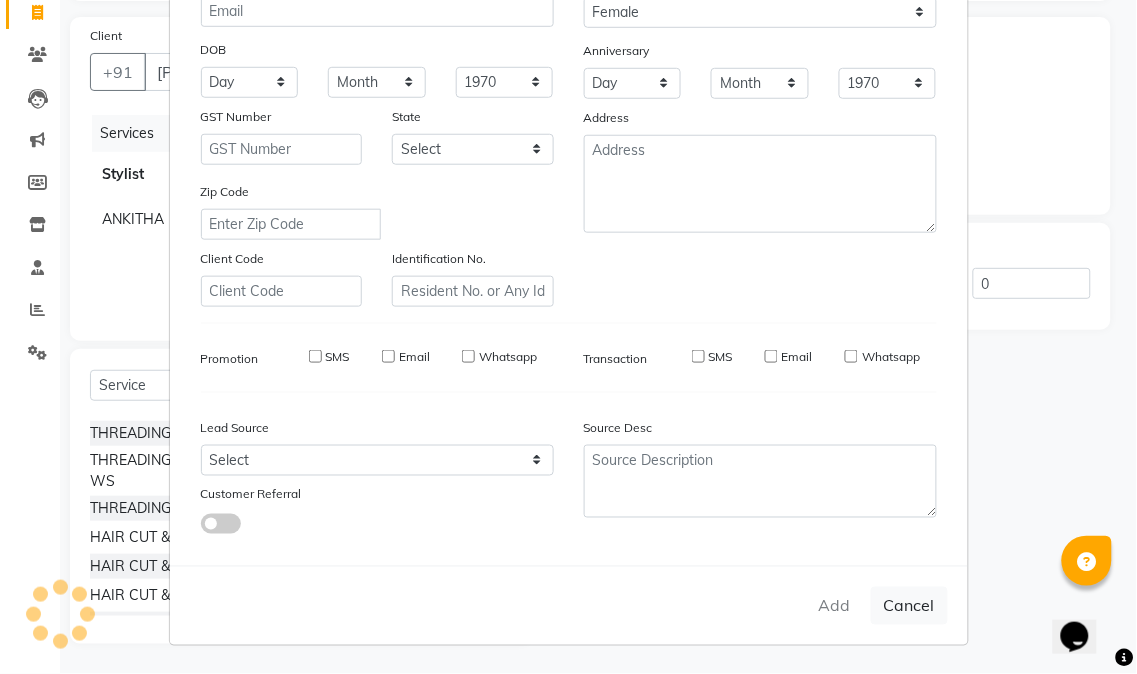 type on "[PHONE]" 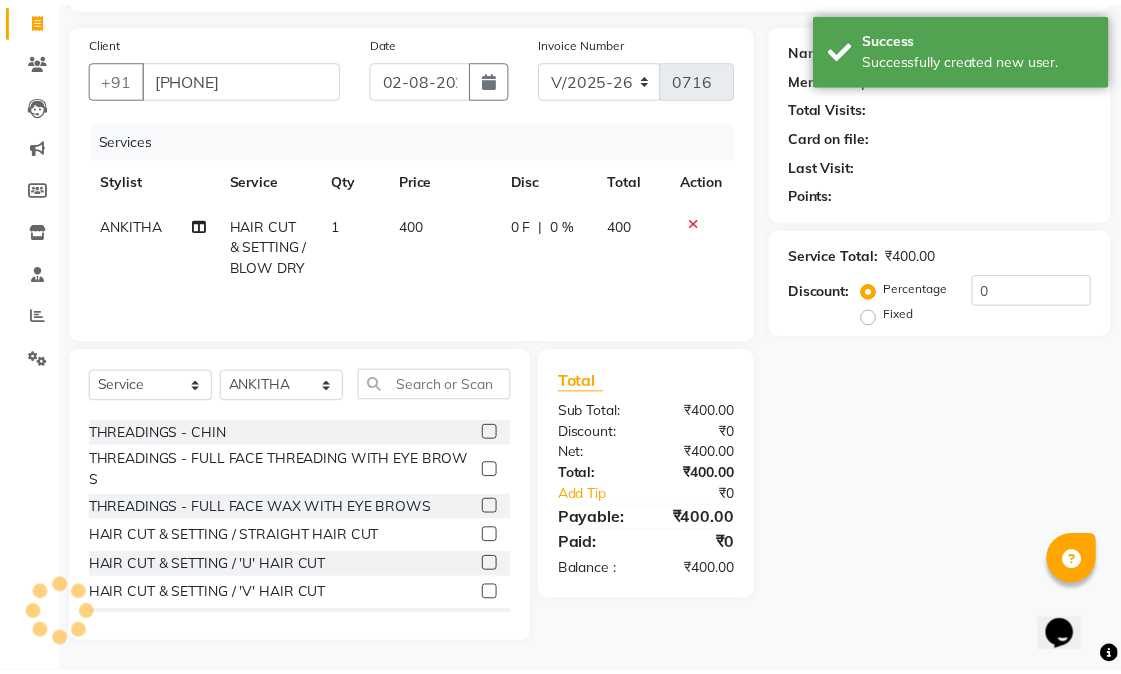 scroll, scrollTop: 128, scrollLeft: 0, axis: vertical 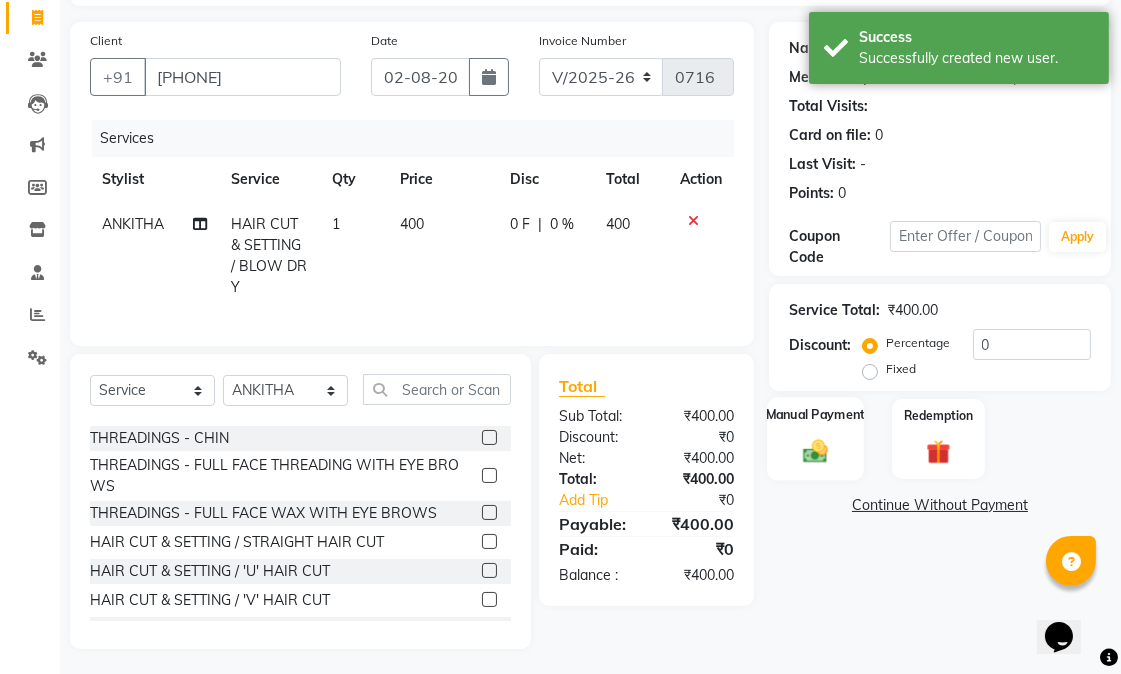 click on "Manual Payment" 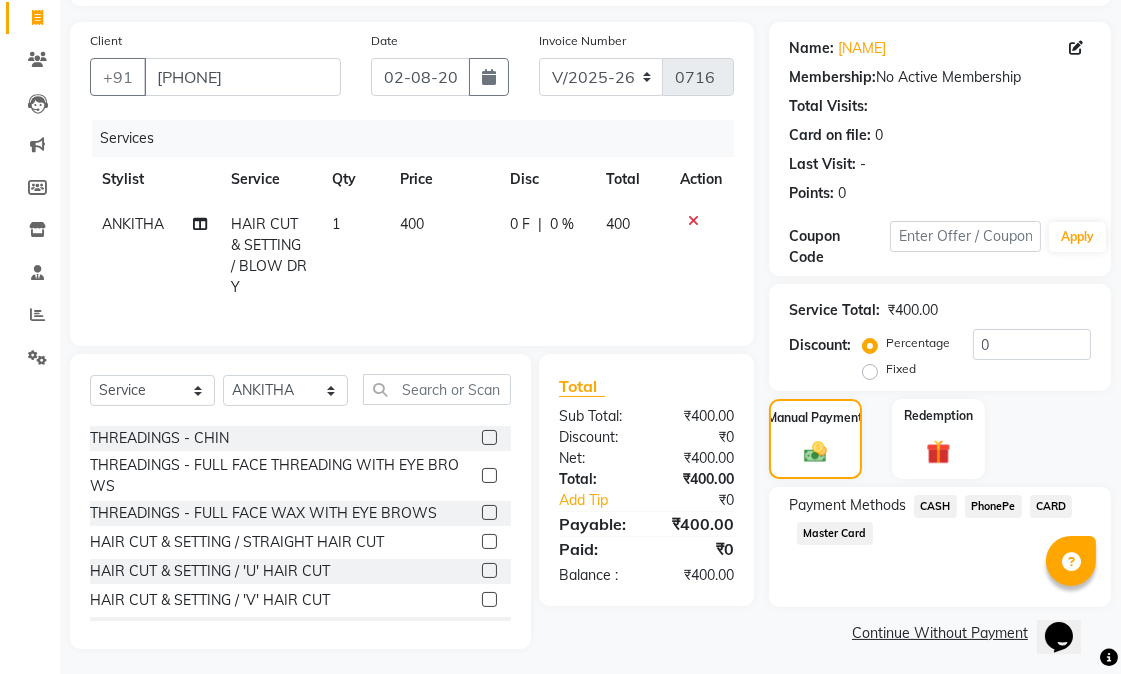 click on "PhonePe" 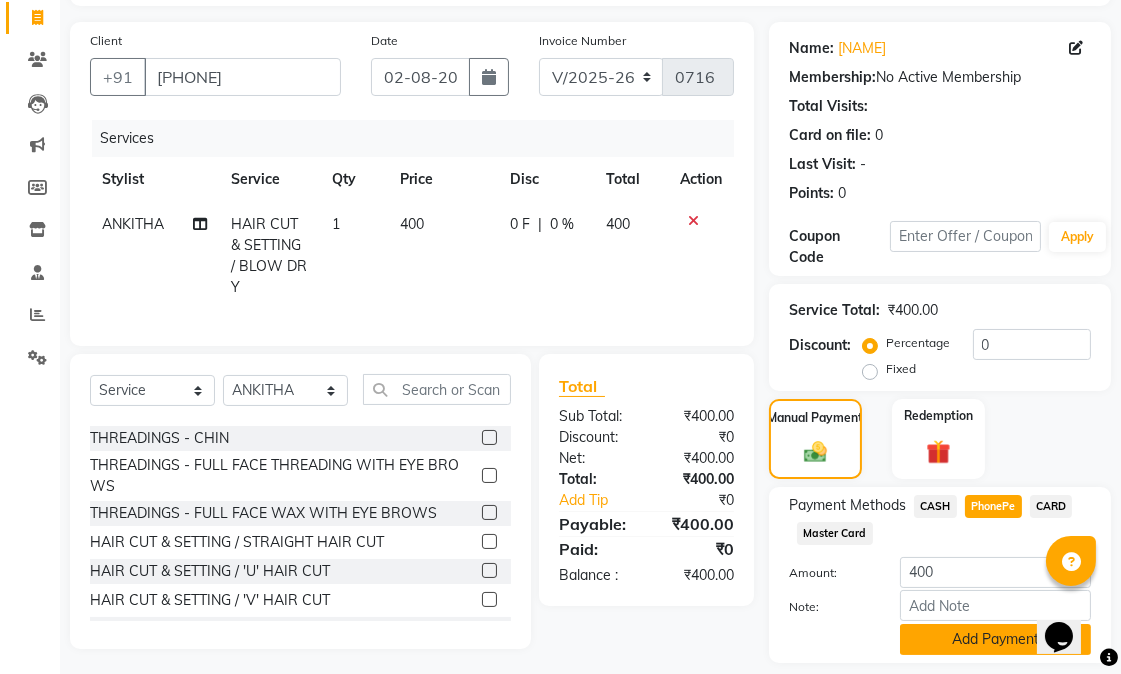 click on "Add Payment" 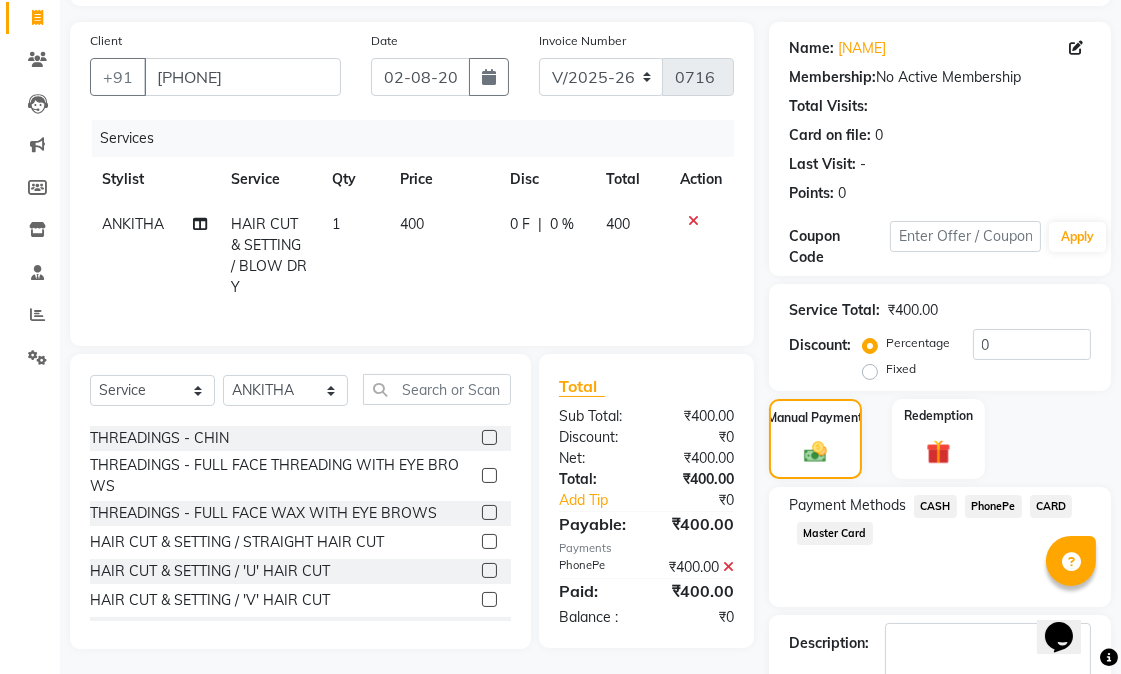 scroll, scrollTop: 244, scrollLeft: 0, axis: vertical 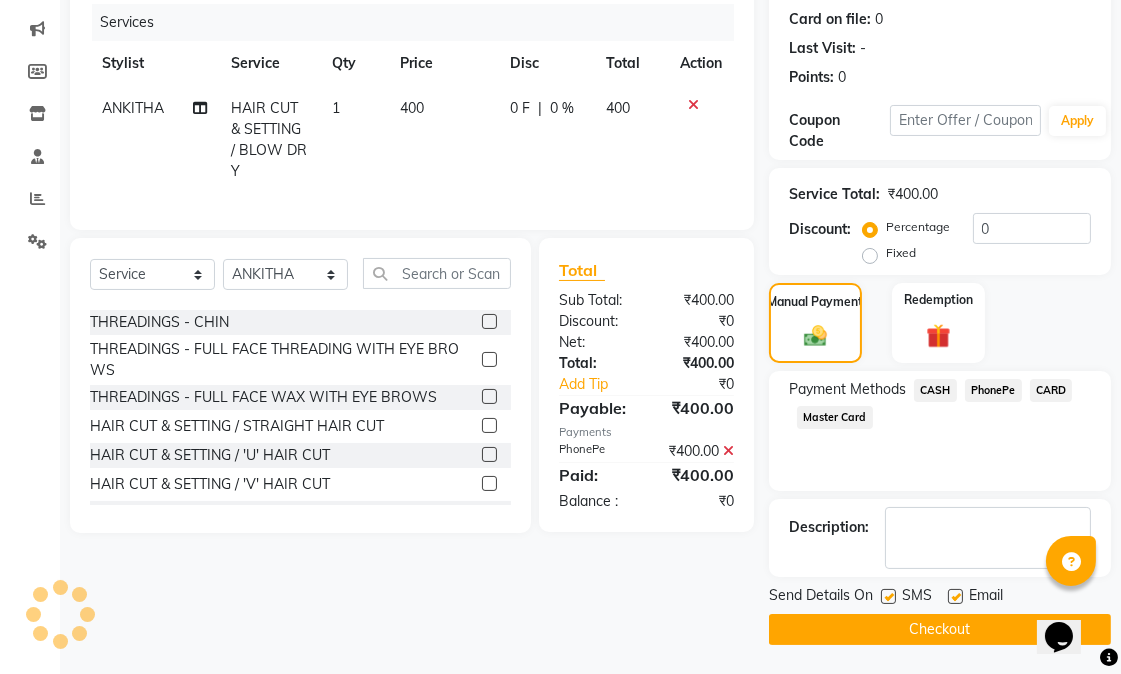 click on "Checkout" 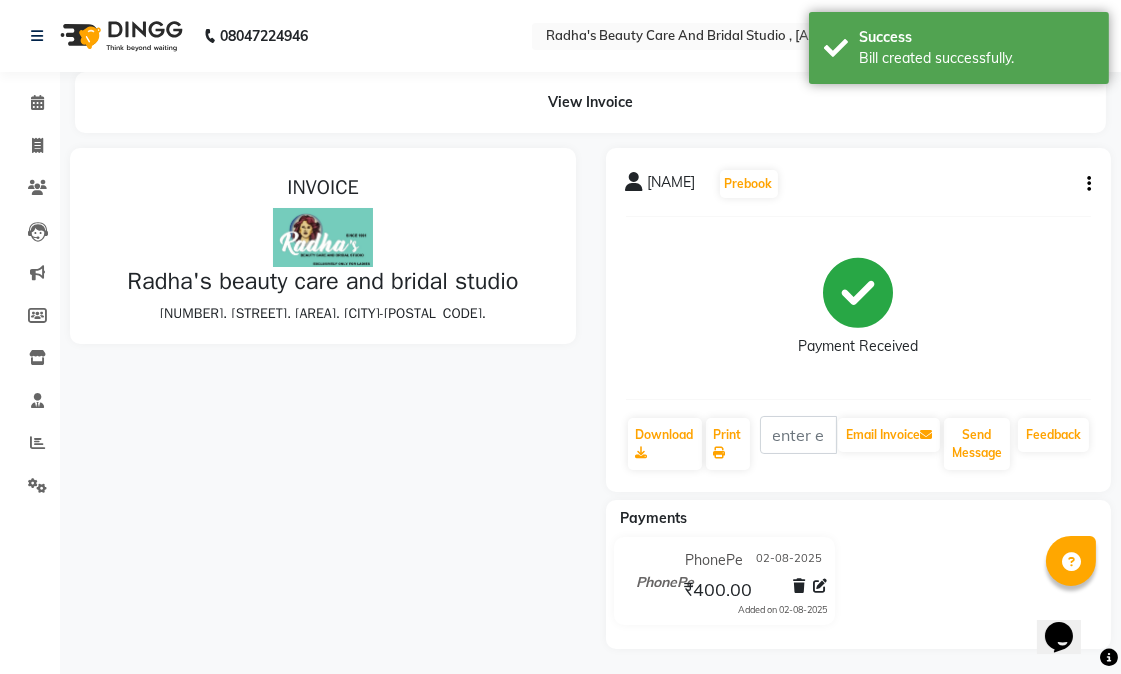 scroll, scrollTop: 0, scrollLeft: 0, axis: both 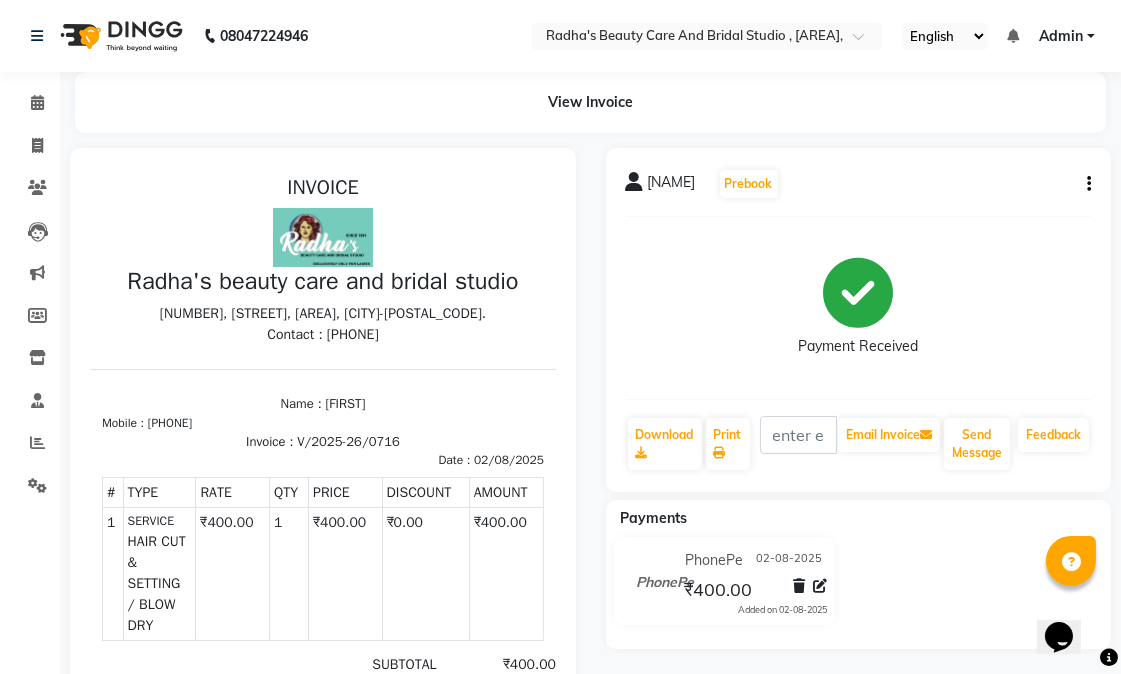 drag, startPoint x: -2, startPoint y: 540, endPoint x: -2, endPoint y: 502, distance: 38 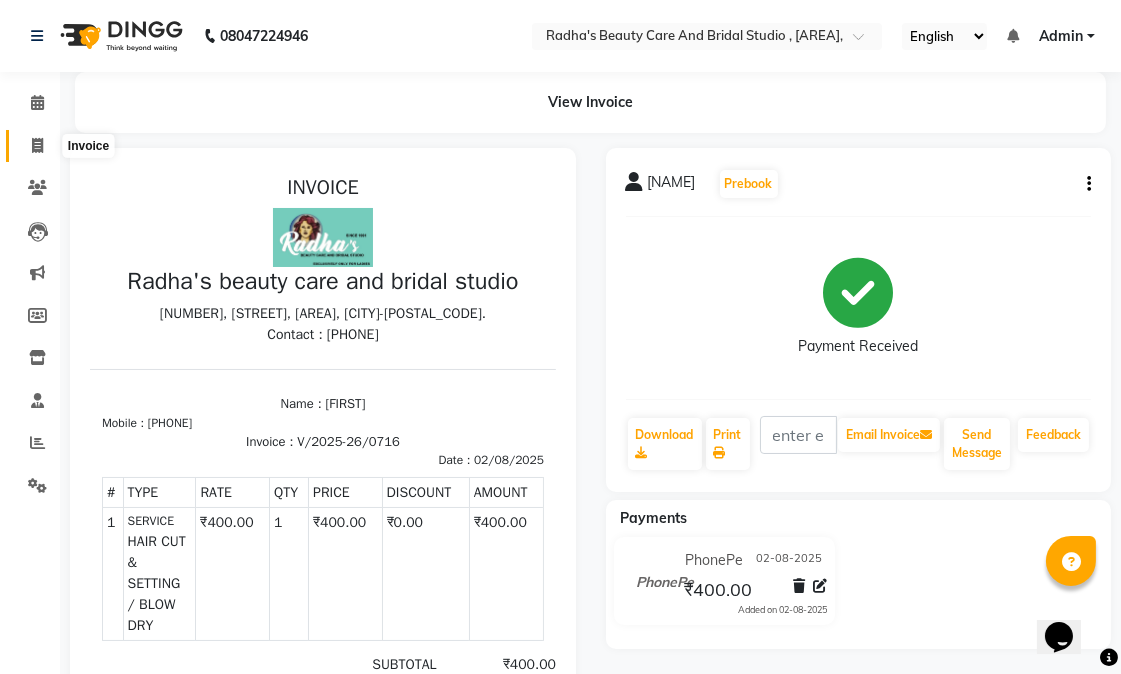 click 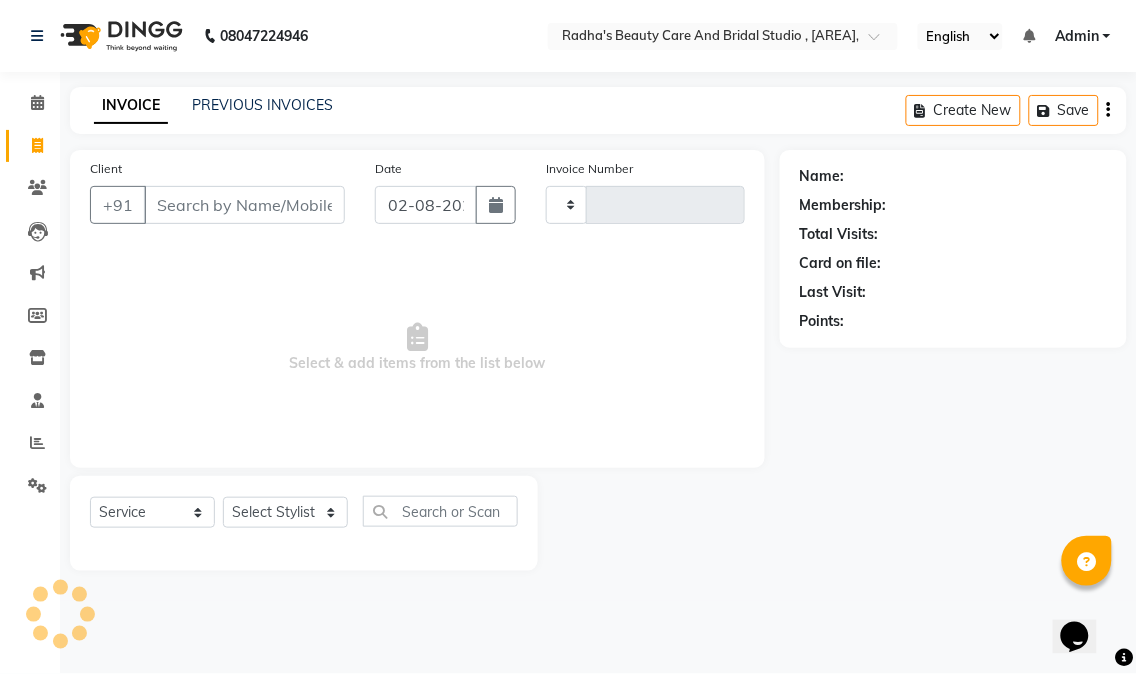 click on "Client" at bounding box center [244, 205] 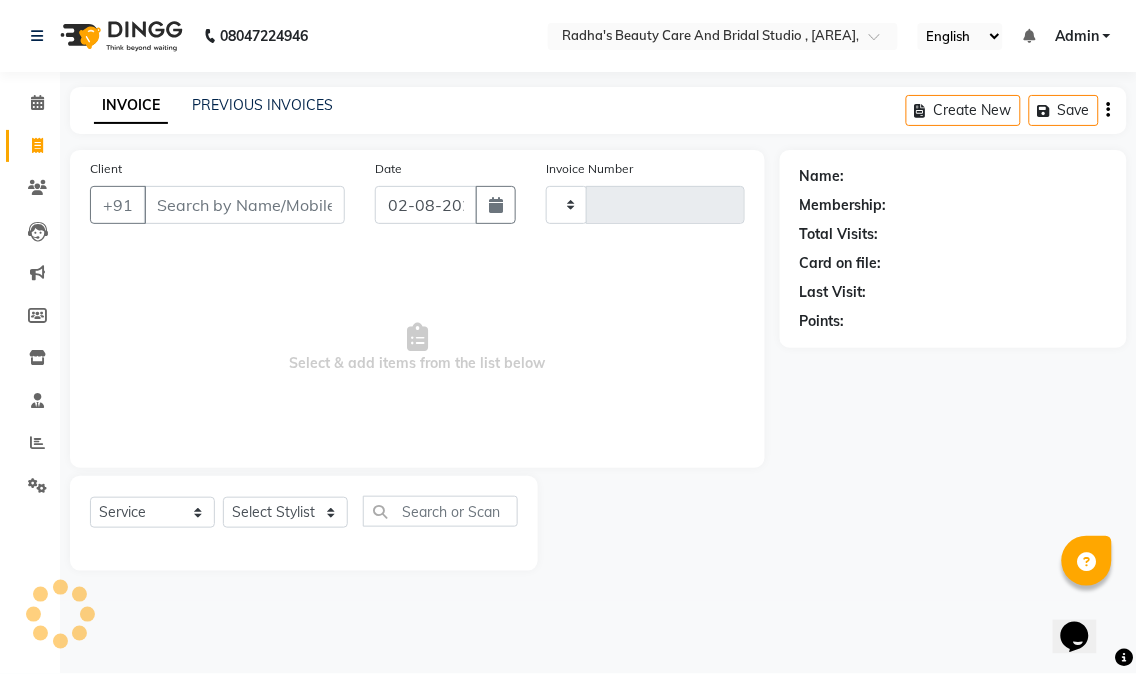 type on "0717" 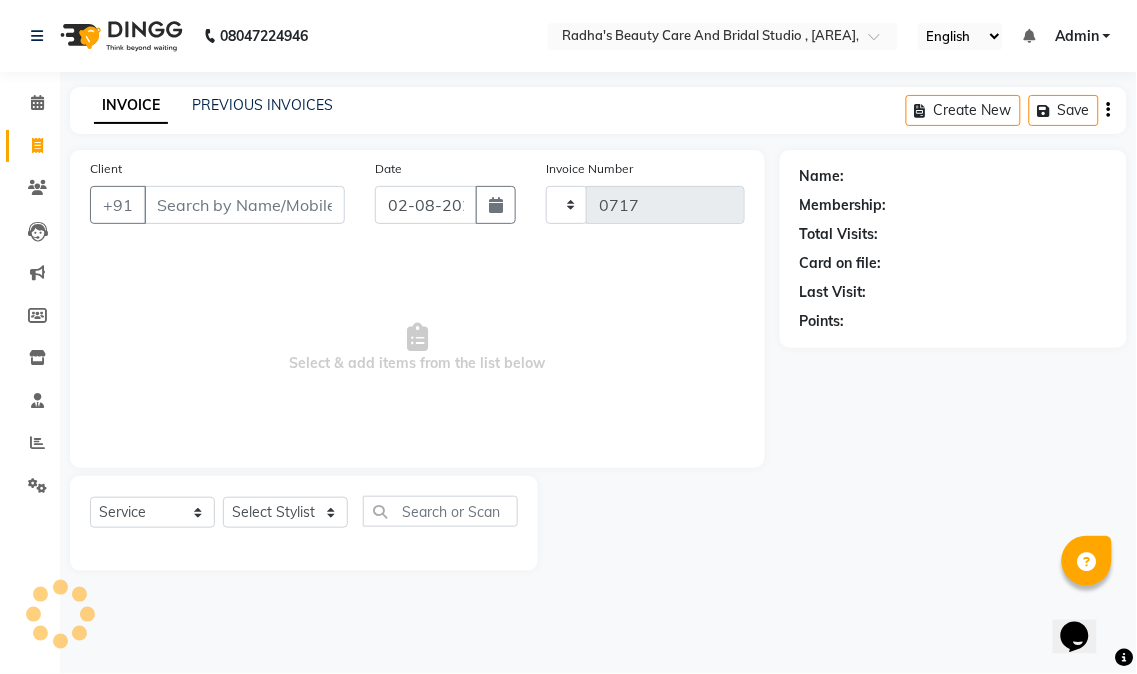 select on "6153" 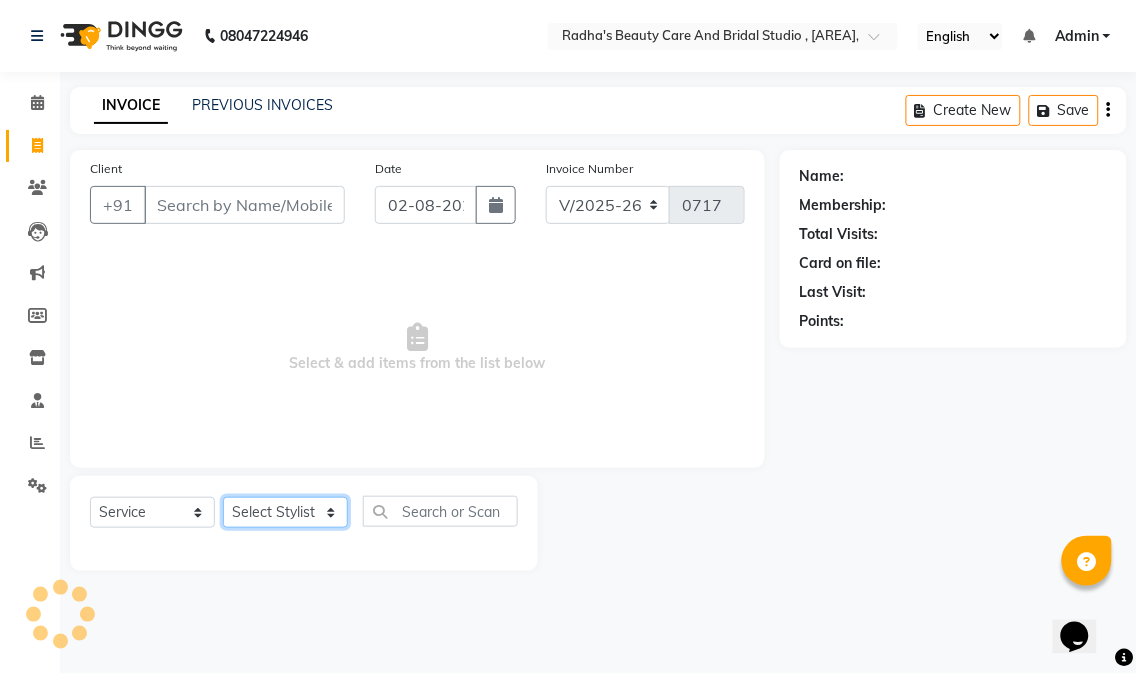 click on "Select Stylist" 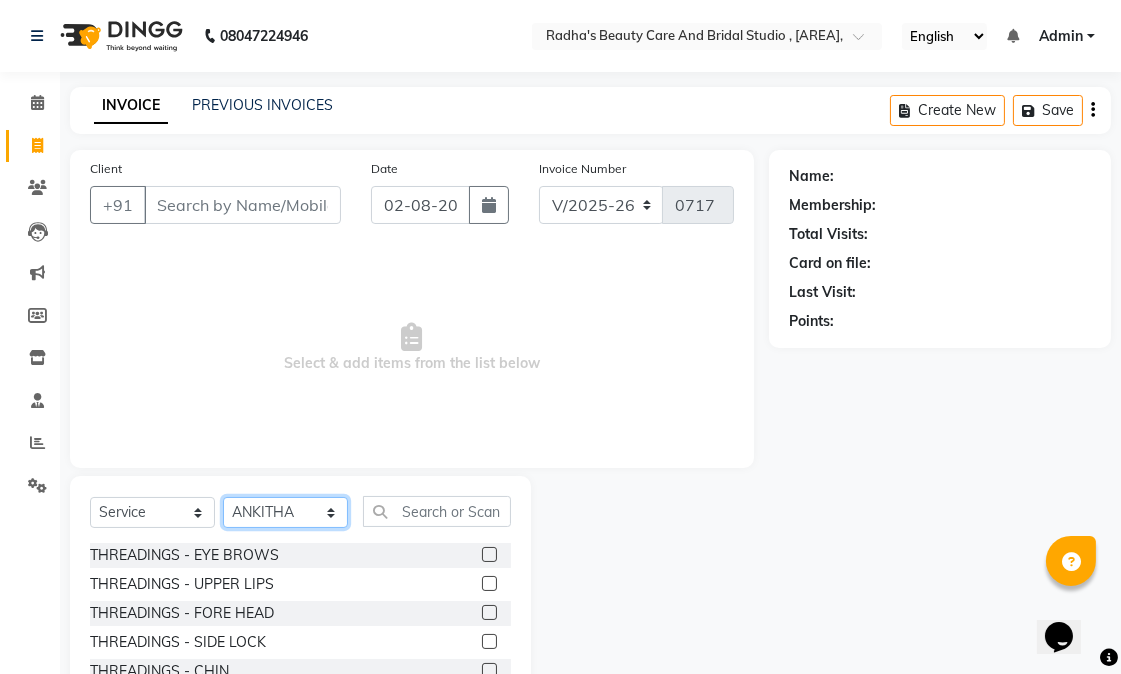 select on "[NUMBER]" 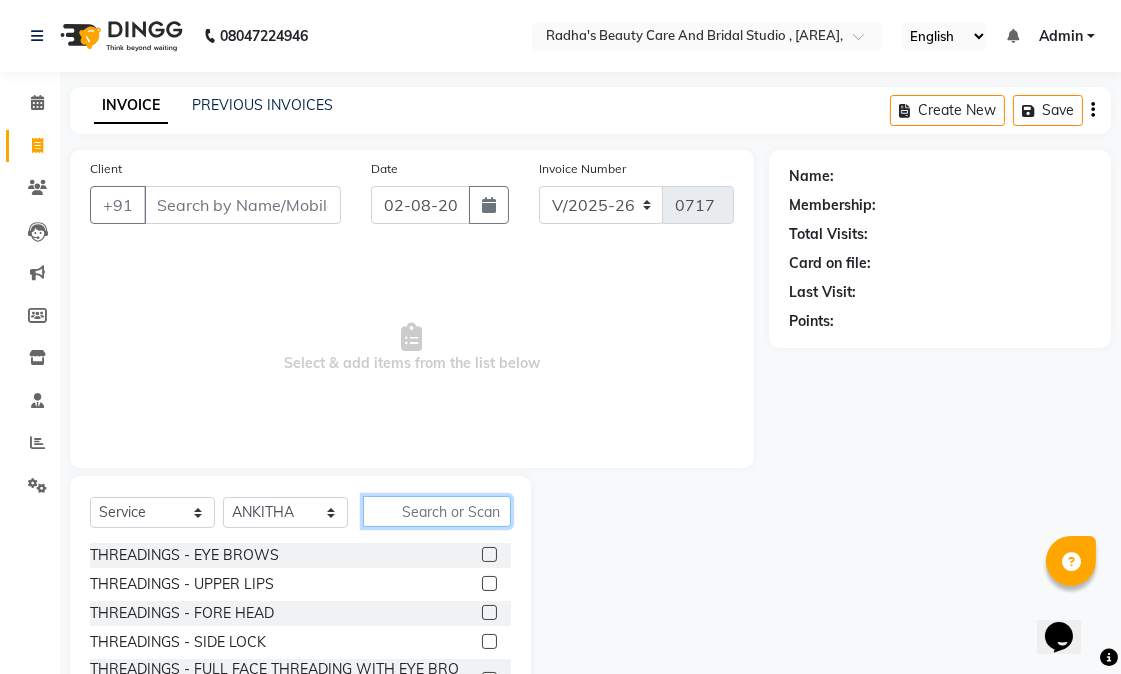 click 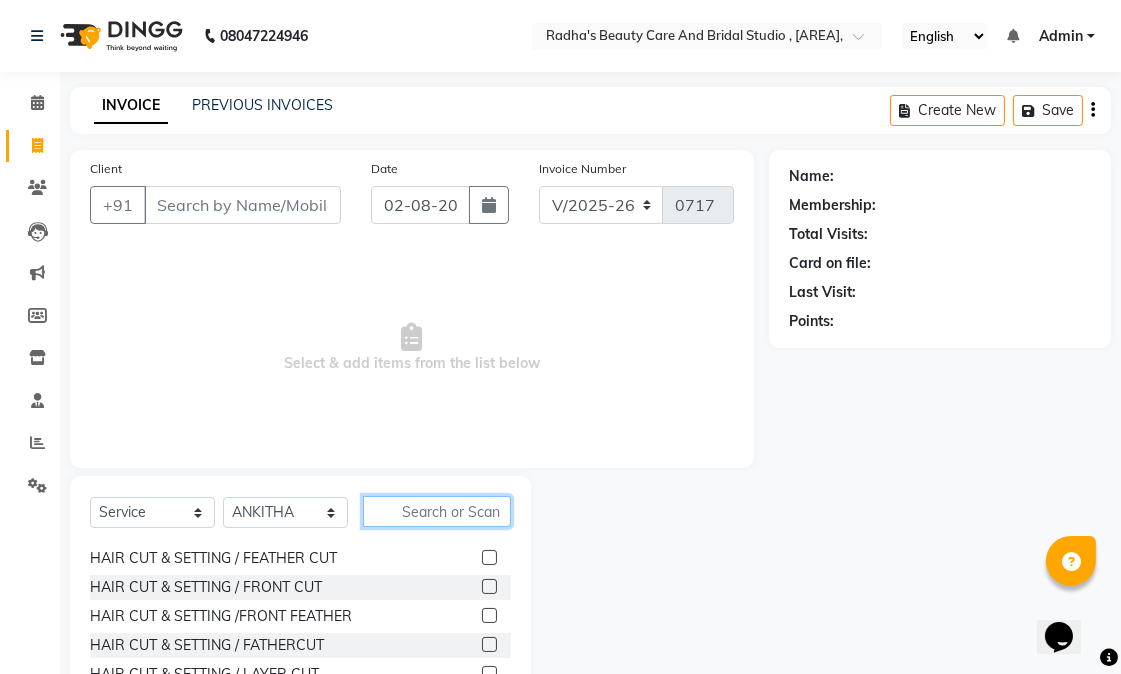 scroll, scrollTop: 222, scrollLeft: 0, axis: vertical 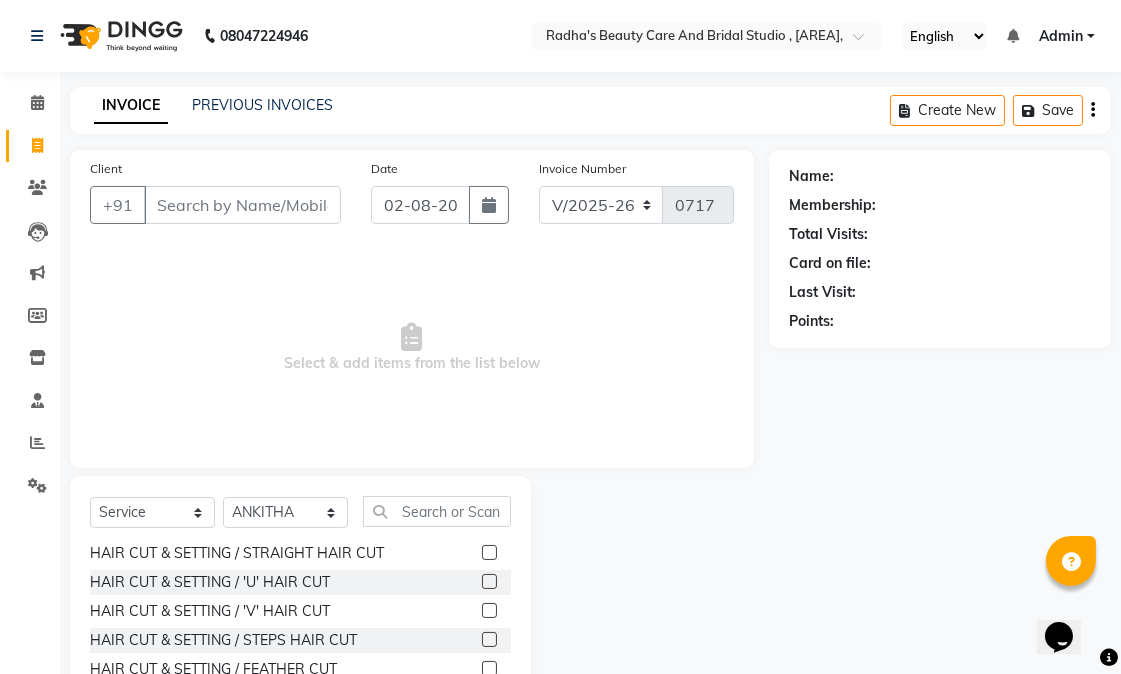 click 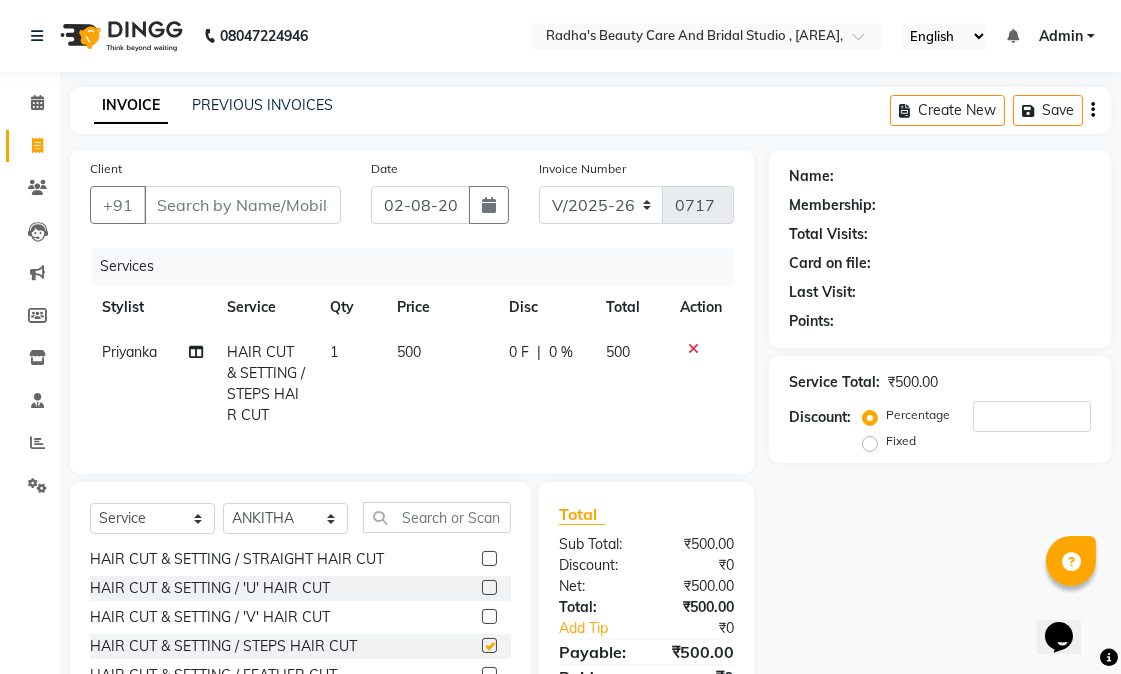 checkbox on "false" 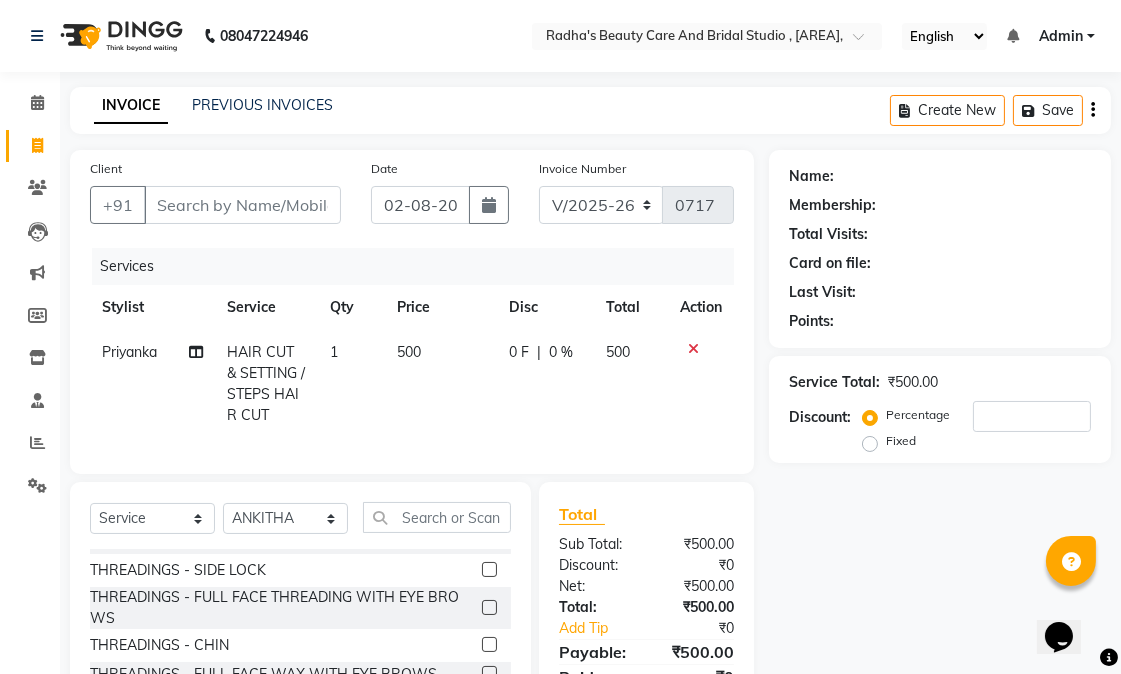 scroll, scrollTop: 0, scrollLeft: 0, axis: both 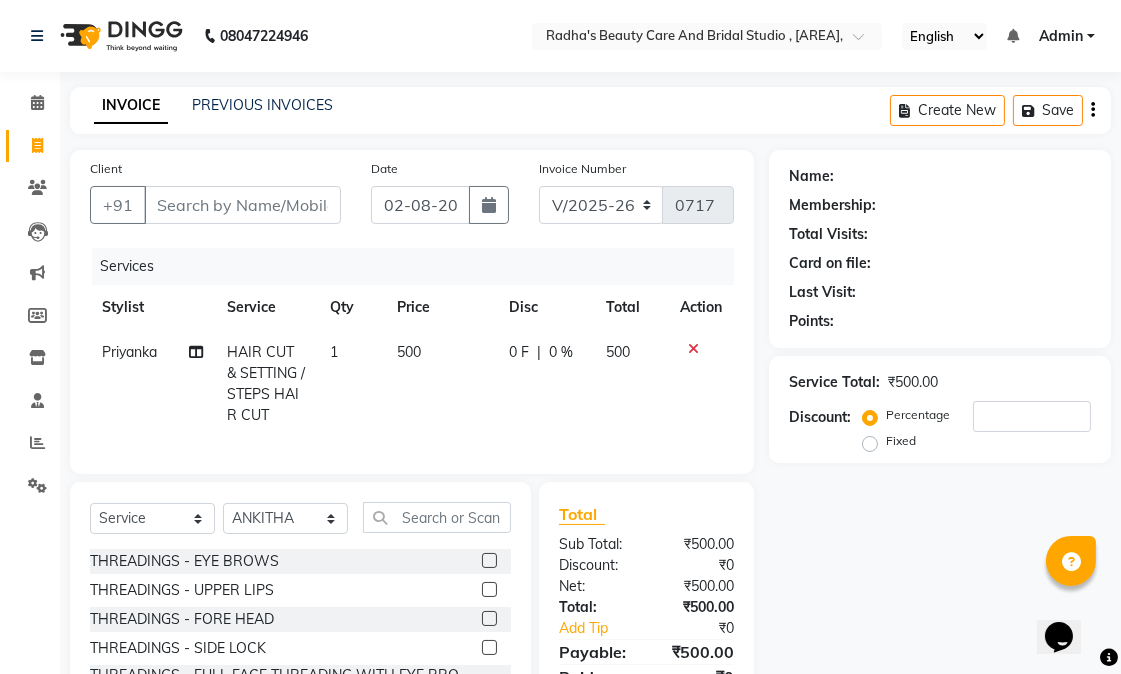 click 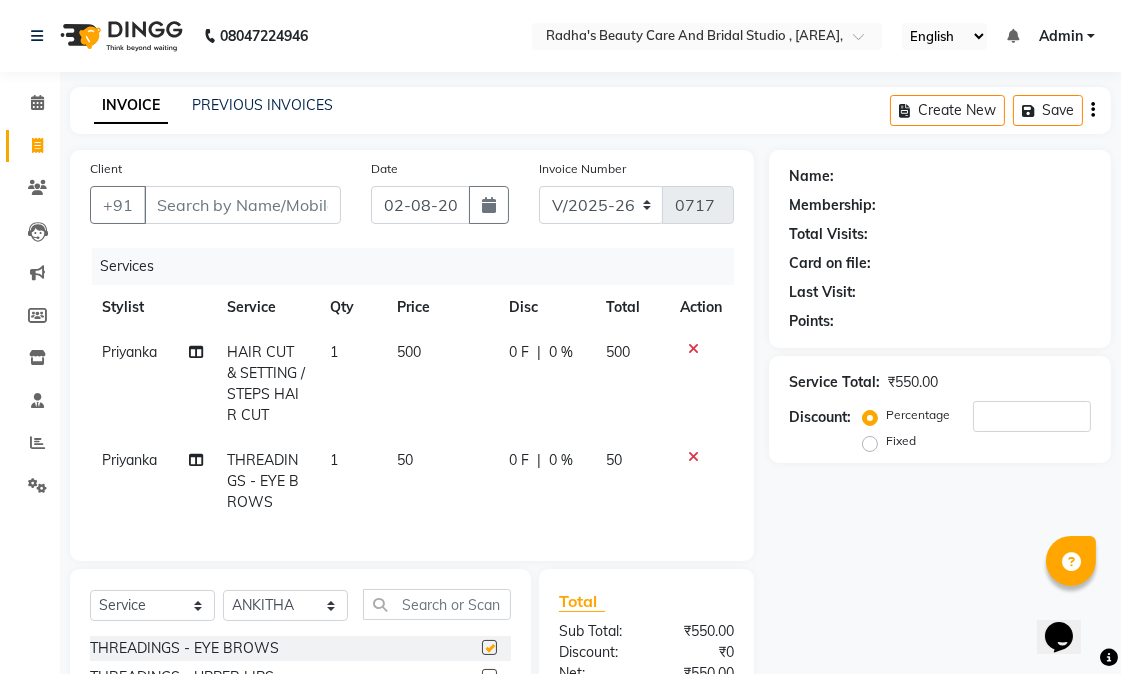 checkbox on "false" 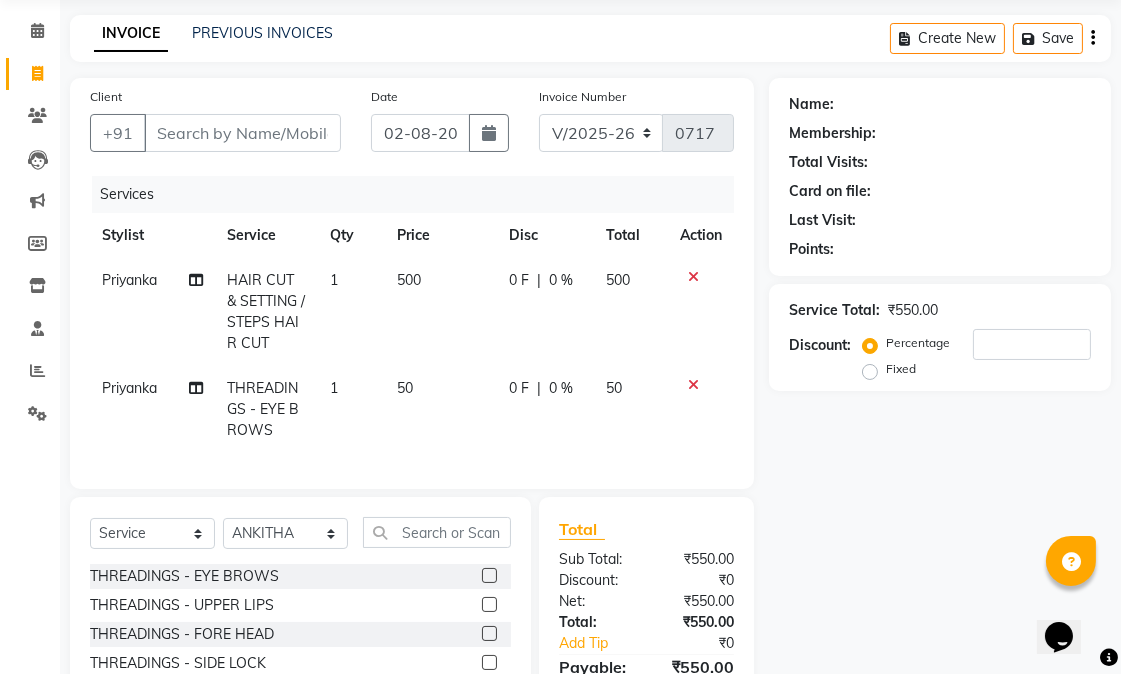scroll, scrollTop: 111, scrollLeft: 0, axis: vertical 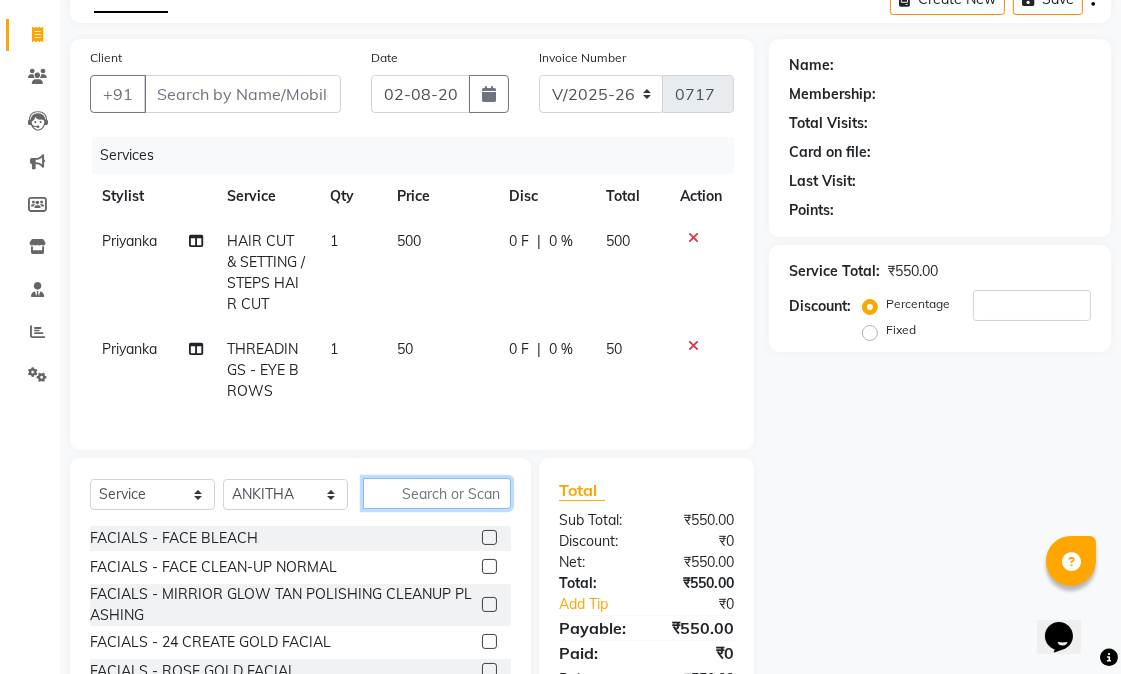 click 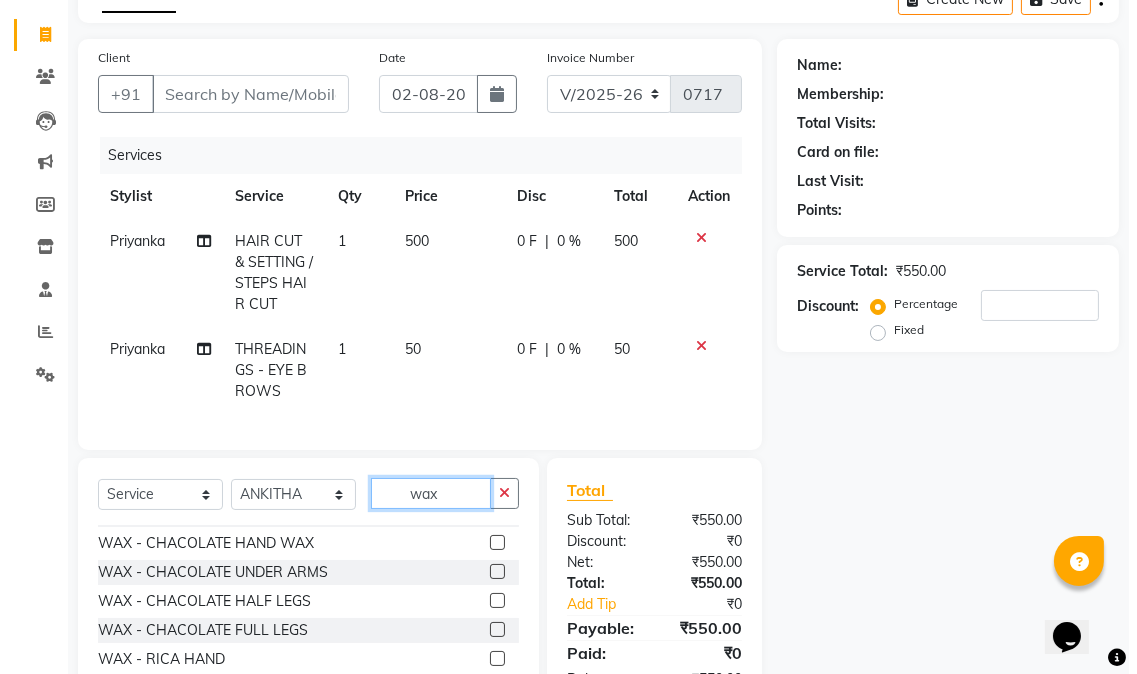 scroll, scrollTop: 222, scrollLeft: 0, axis: vertical 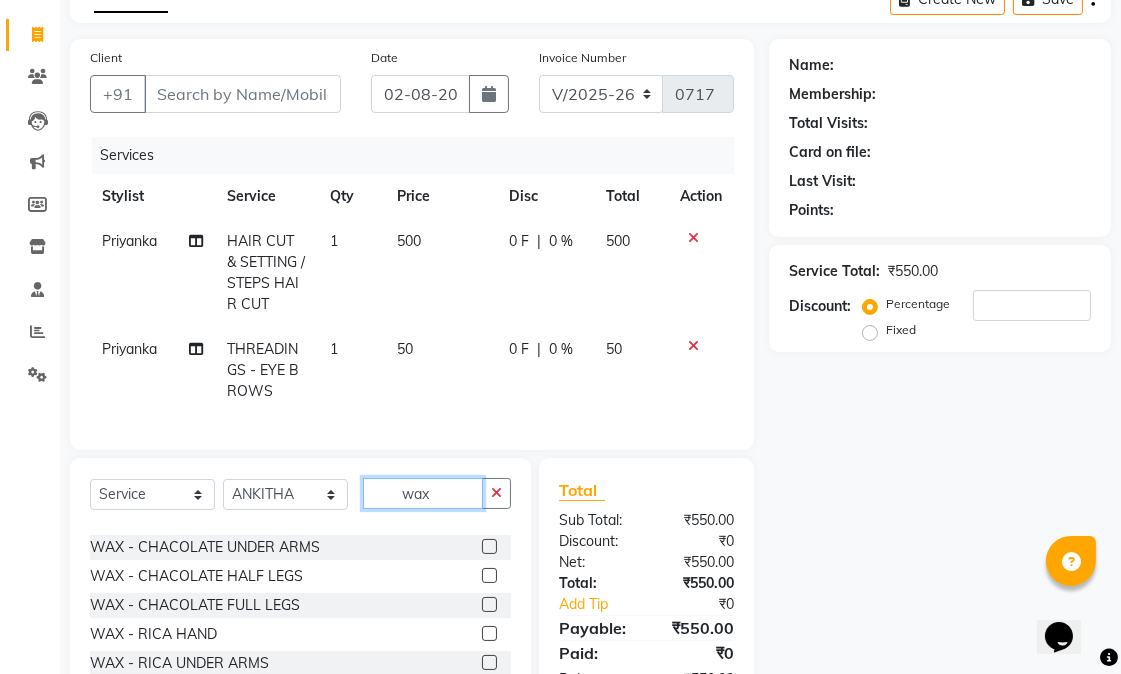 type on "wax" 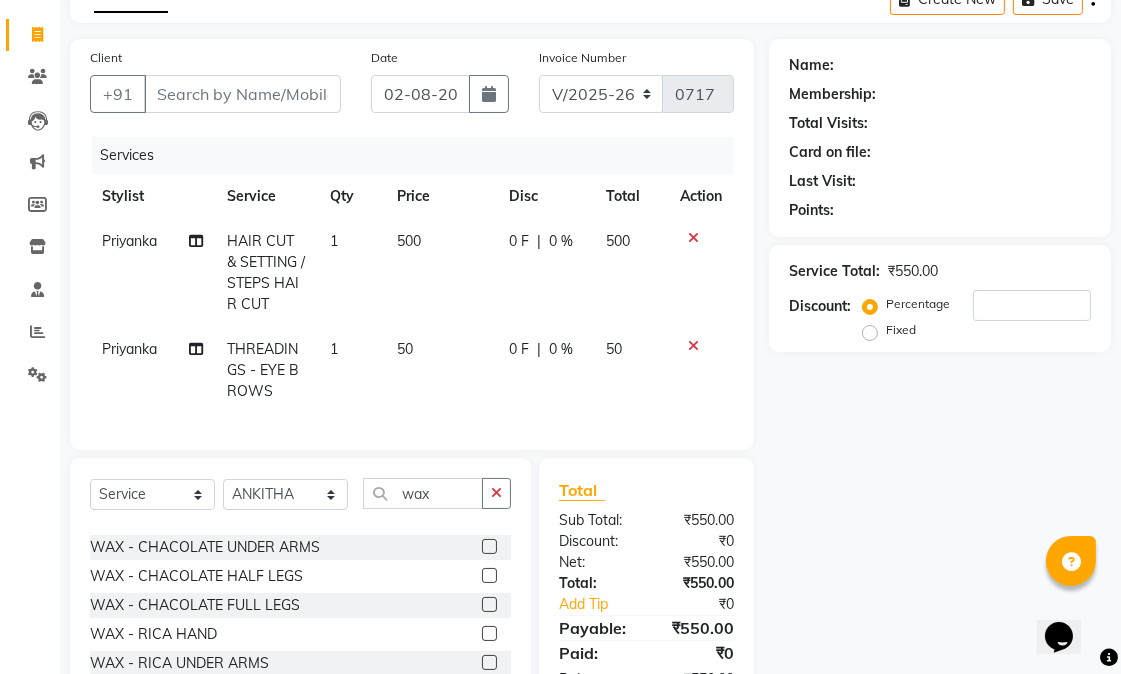 click 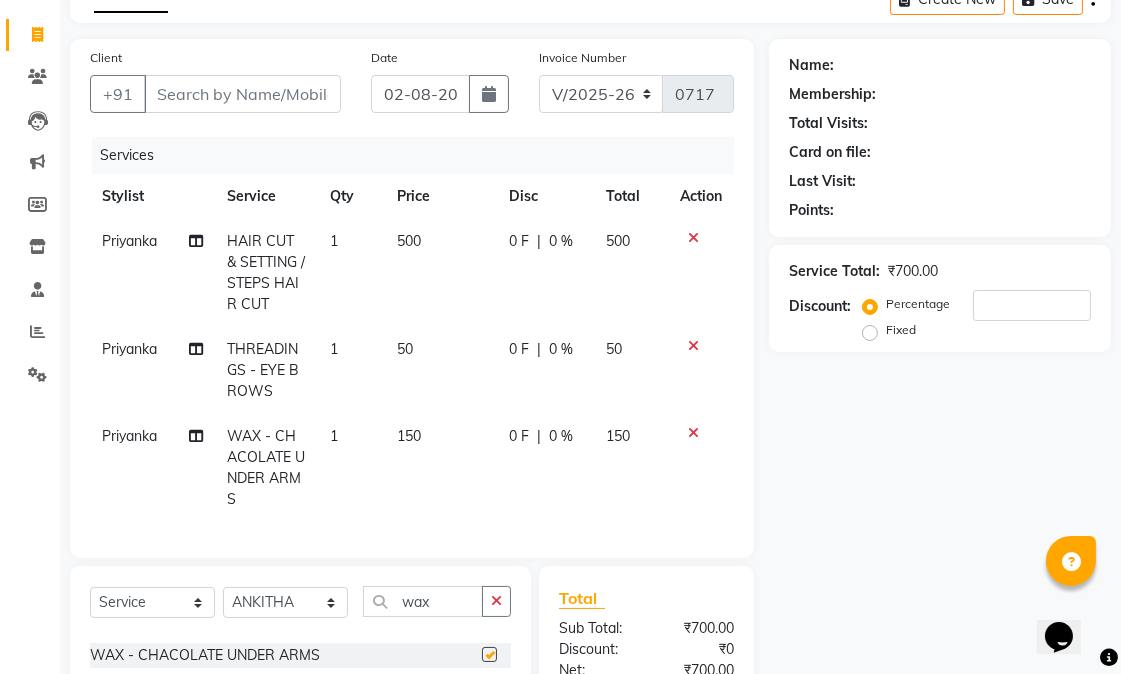checkbox on "false" 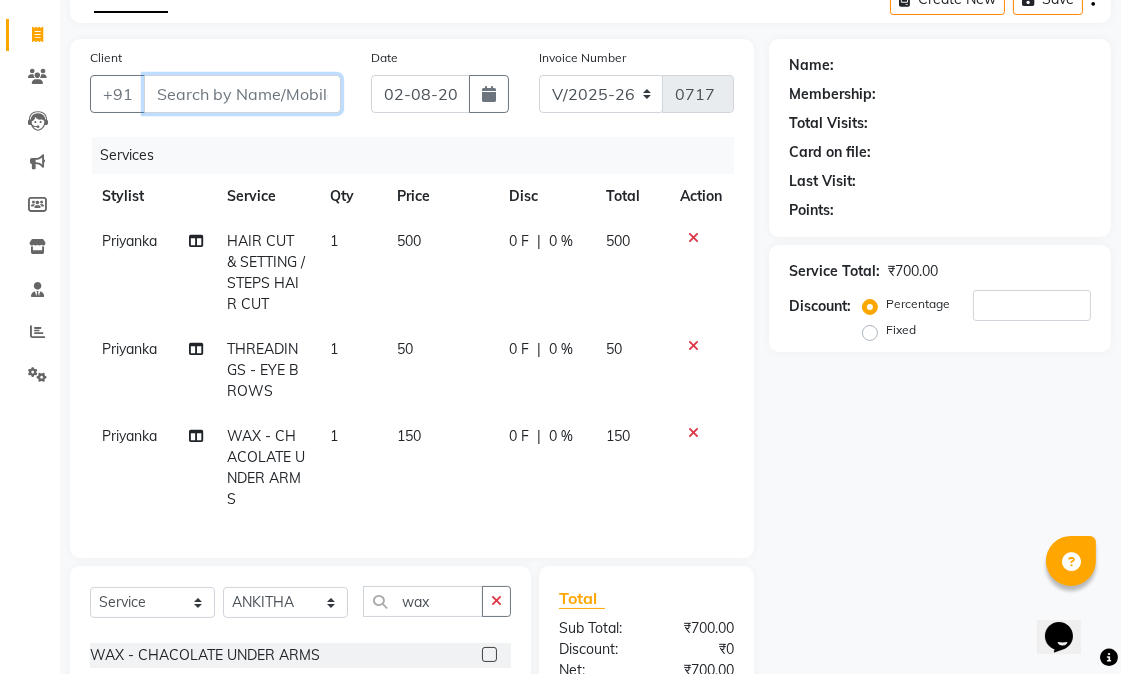 click on "Client" at bounding box center (242, 94) 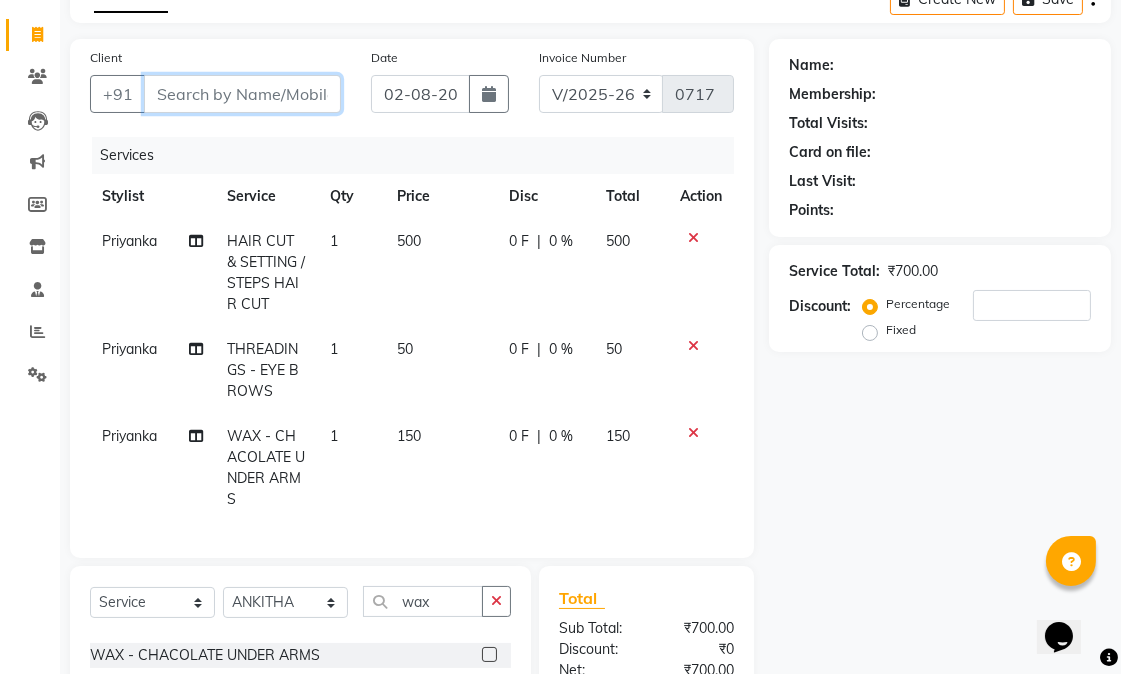 type on "9" 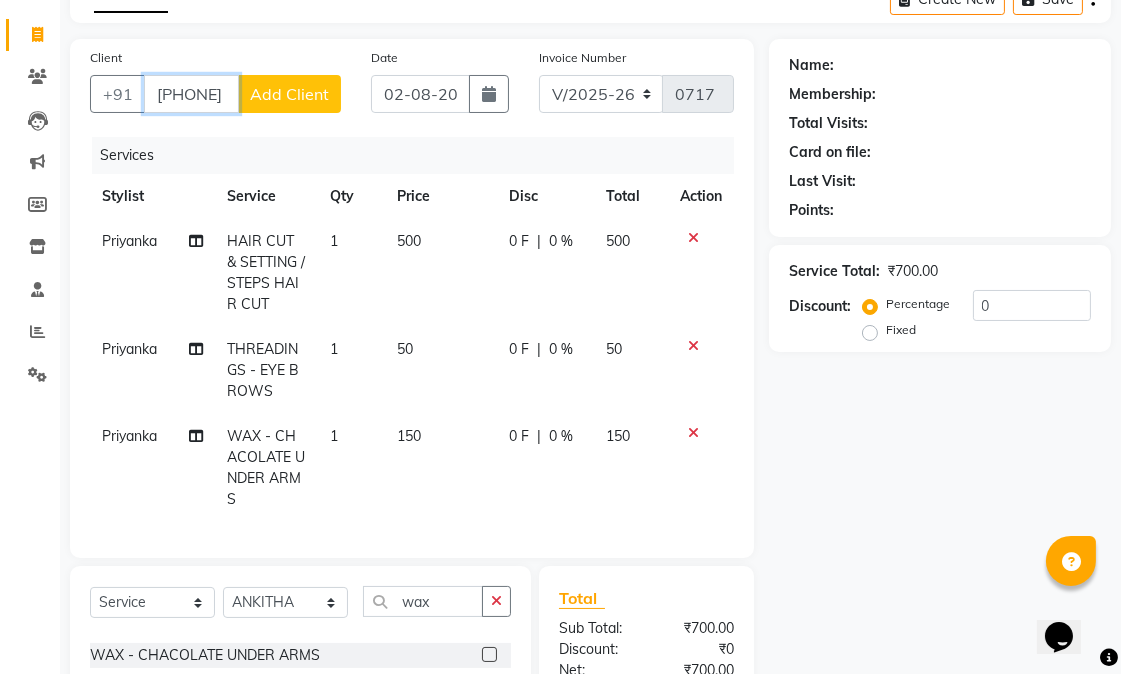 type on "[PHONE]" 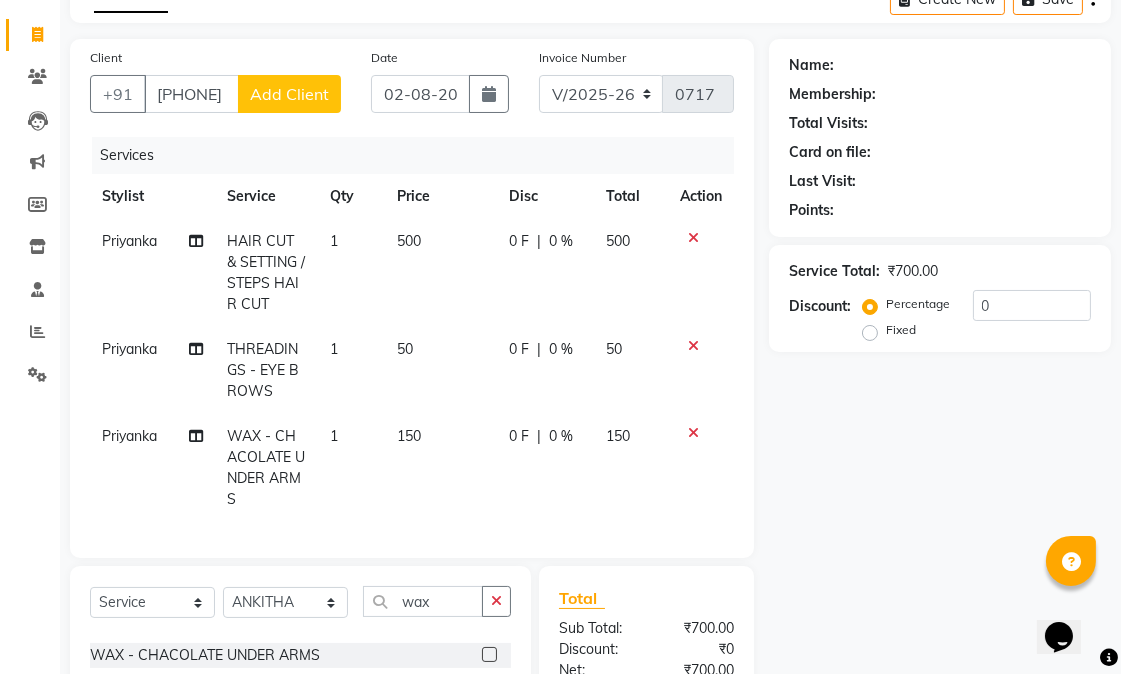 click on "Add Client" 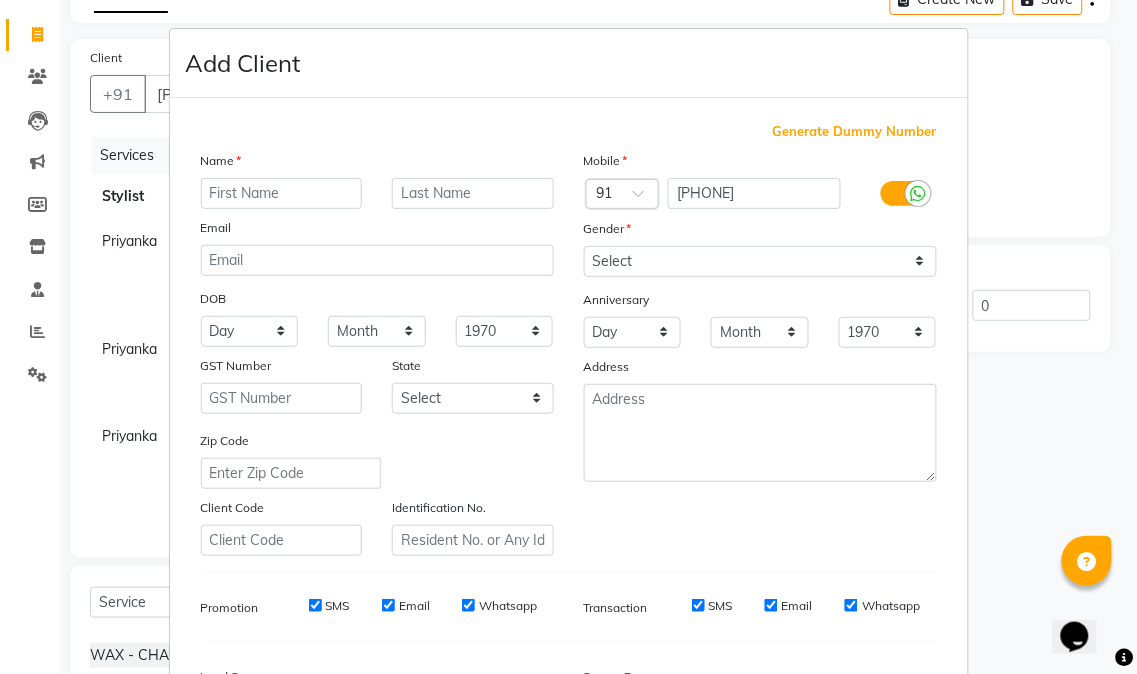 click at bounding box center [282, 193] 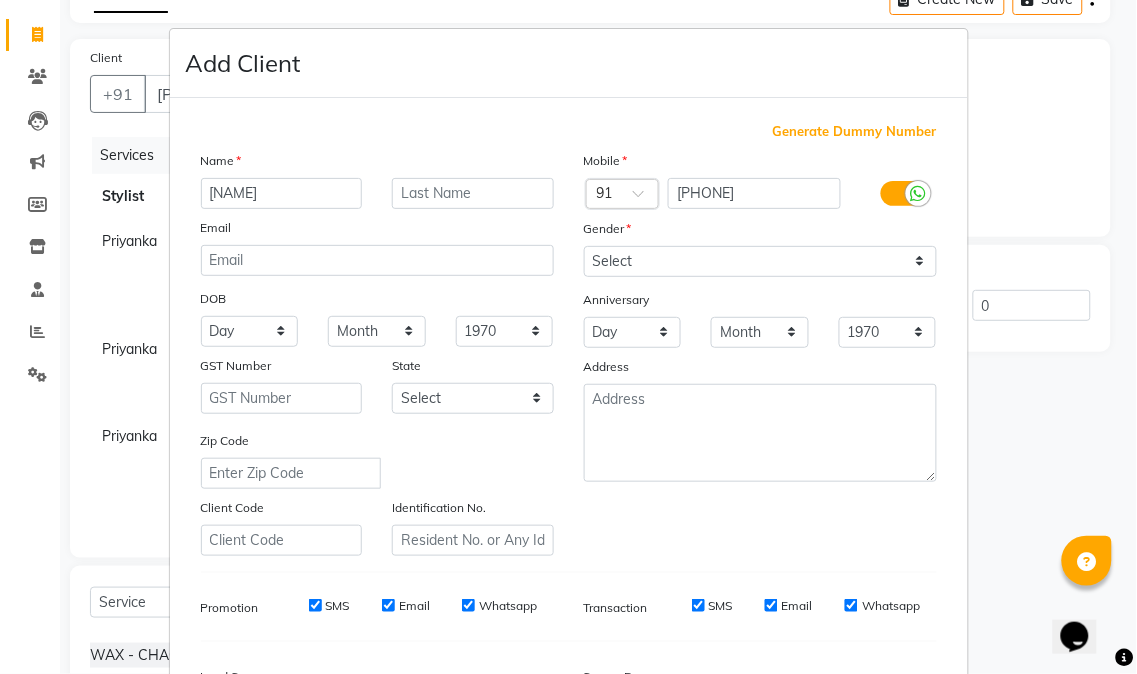 type on "[NAME]" 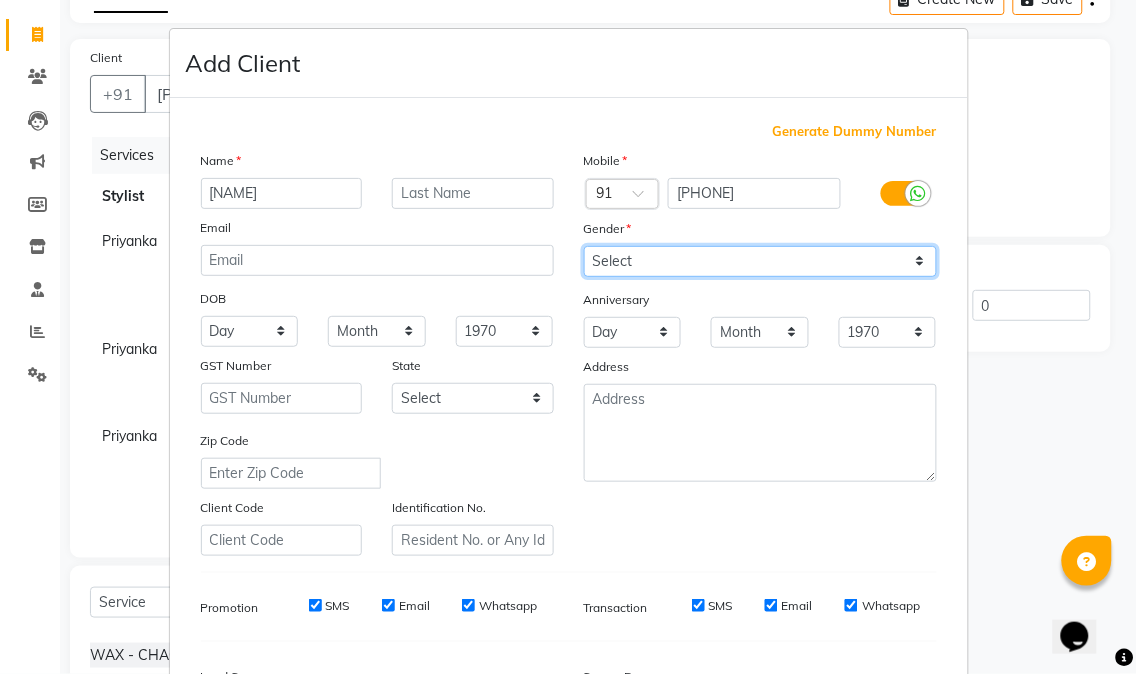 click on "Select Male Female Other Prefer Not To Say" at bounding box center [760, 261] 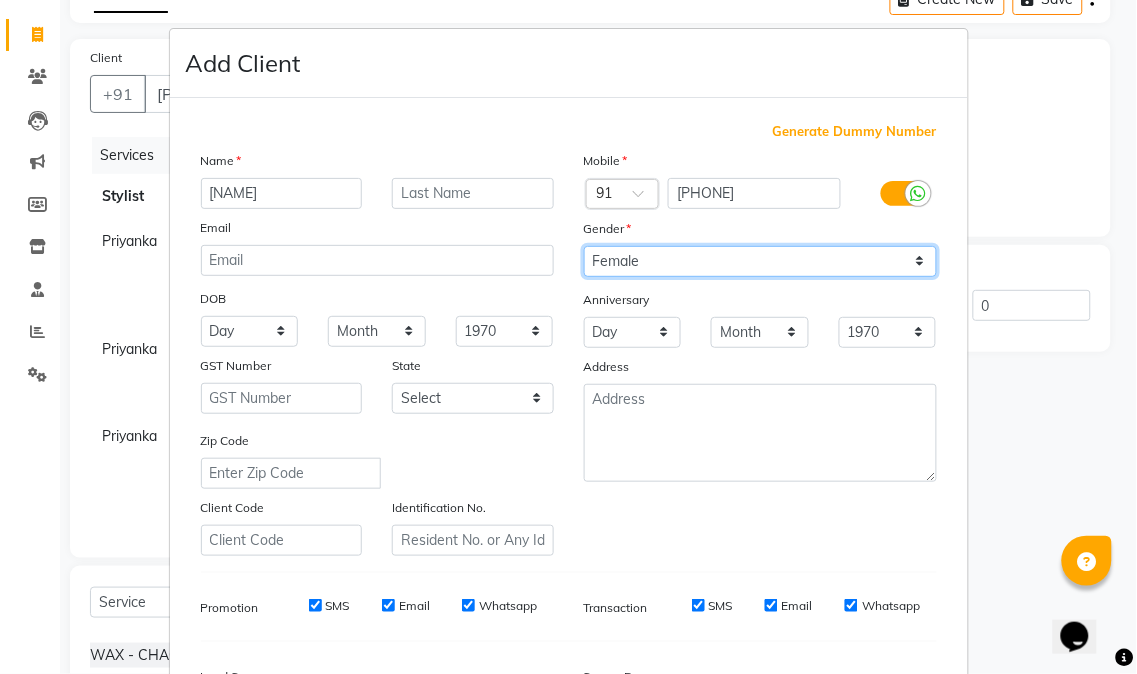 click on "Select Male Female Other Prefer Not To Say" at bounding box center (760, 261) 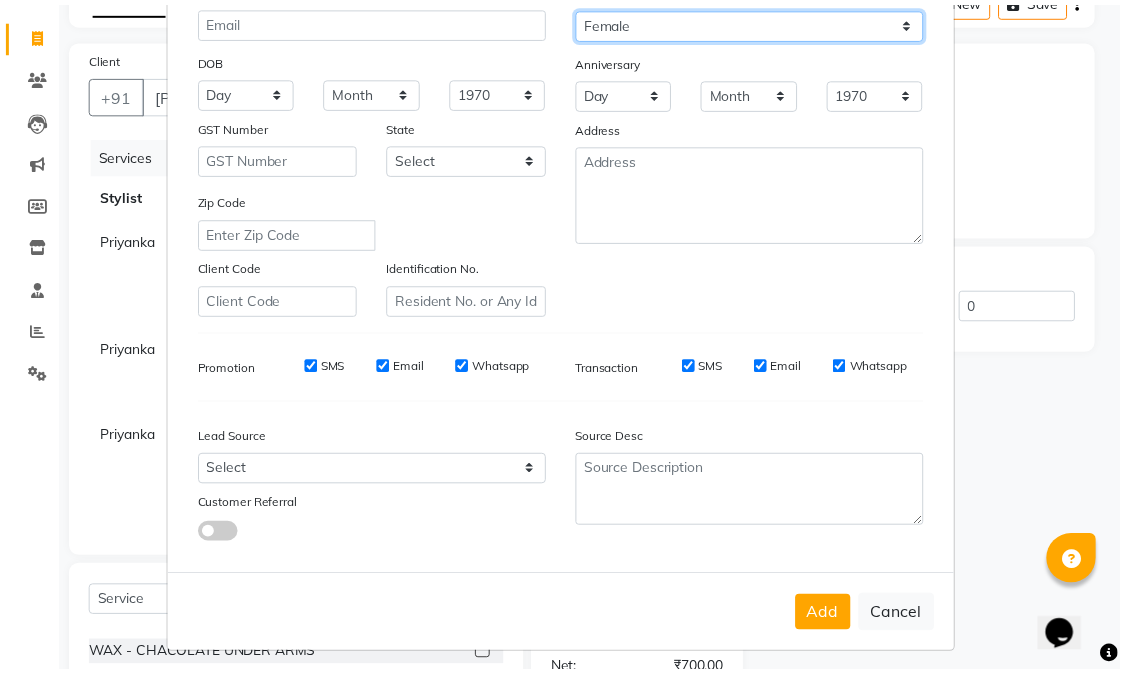 scroll, scrollTop: 250, scrollLeft: 0, axis: vertical 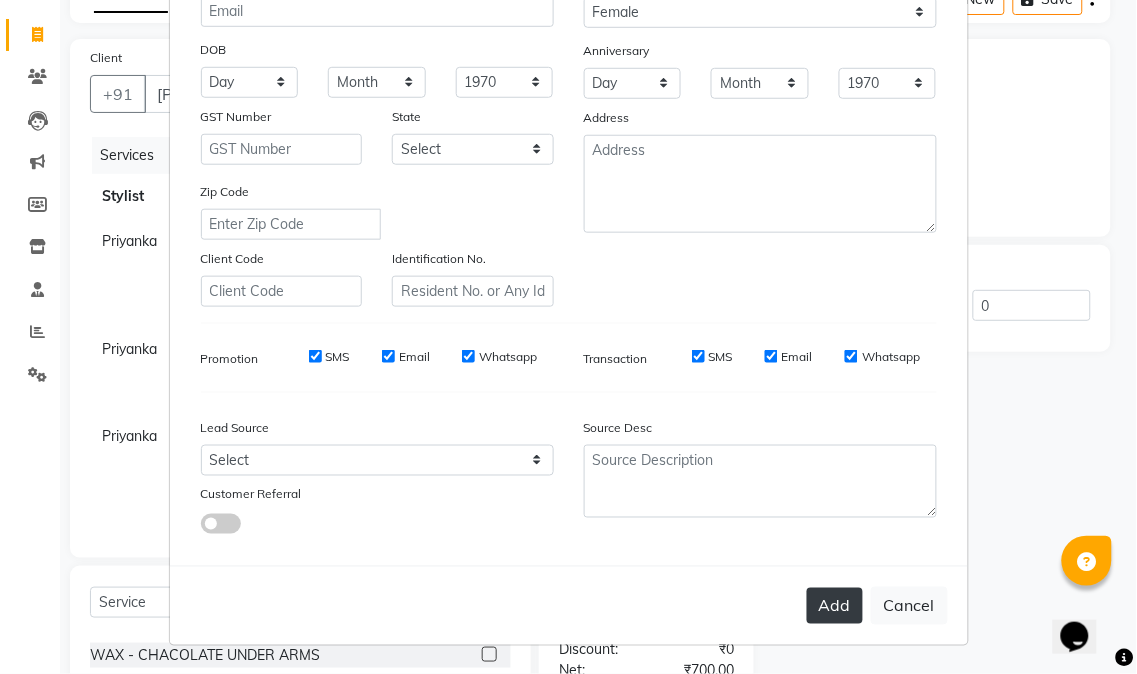 click on "Add" at bounding box center (835, 606) 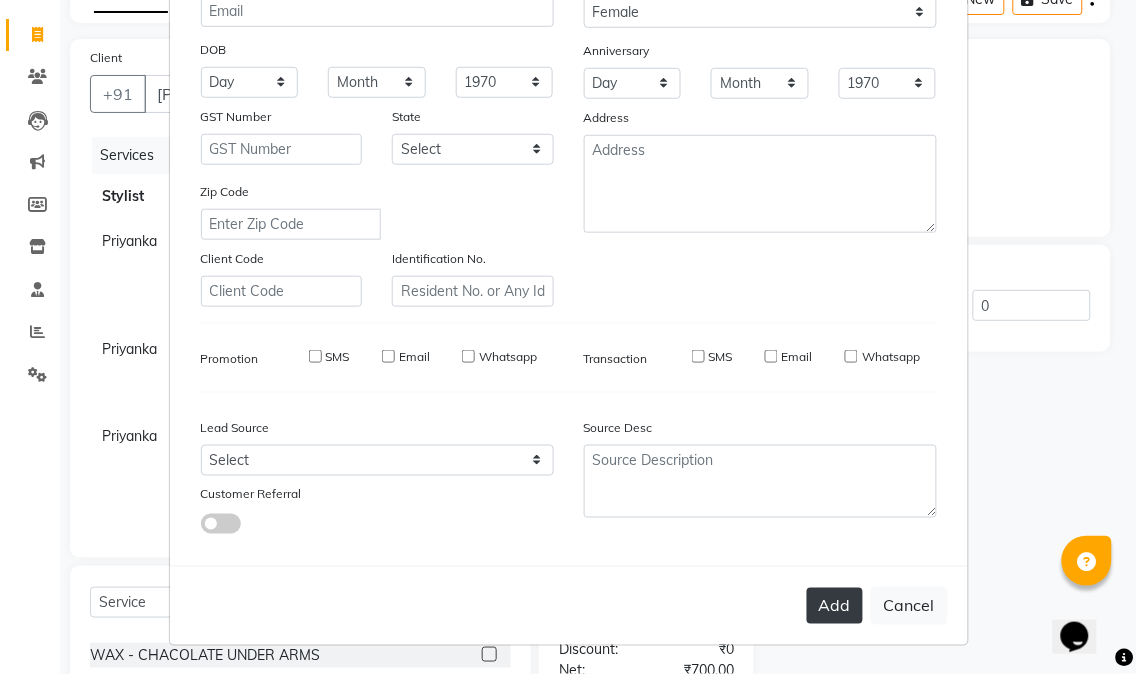 type 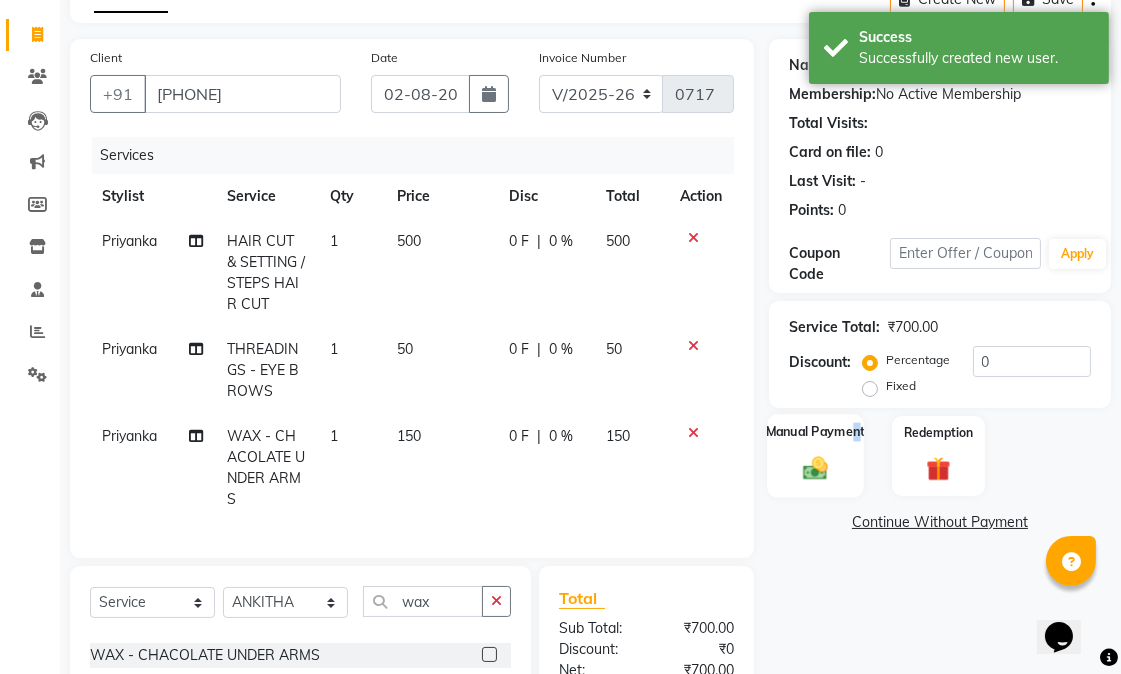 click on "Manual Payment" 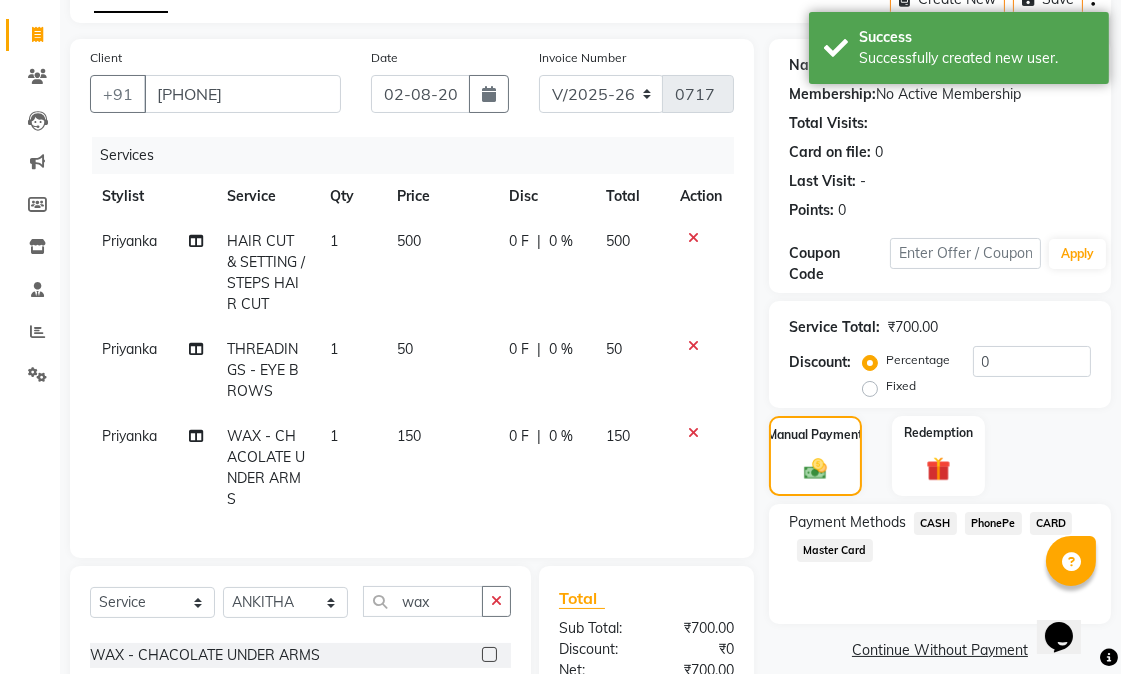 click on "PhonePe" 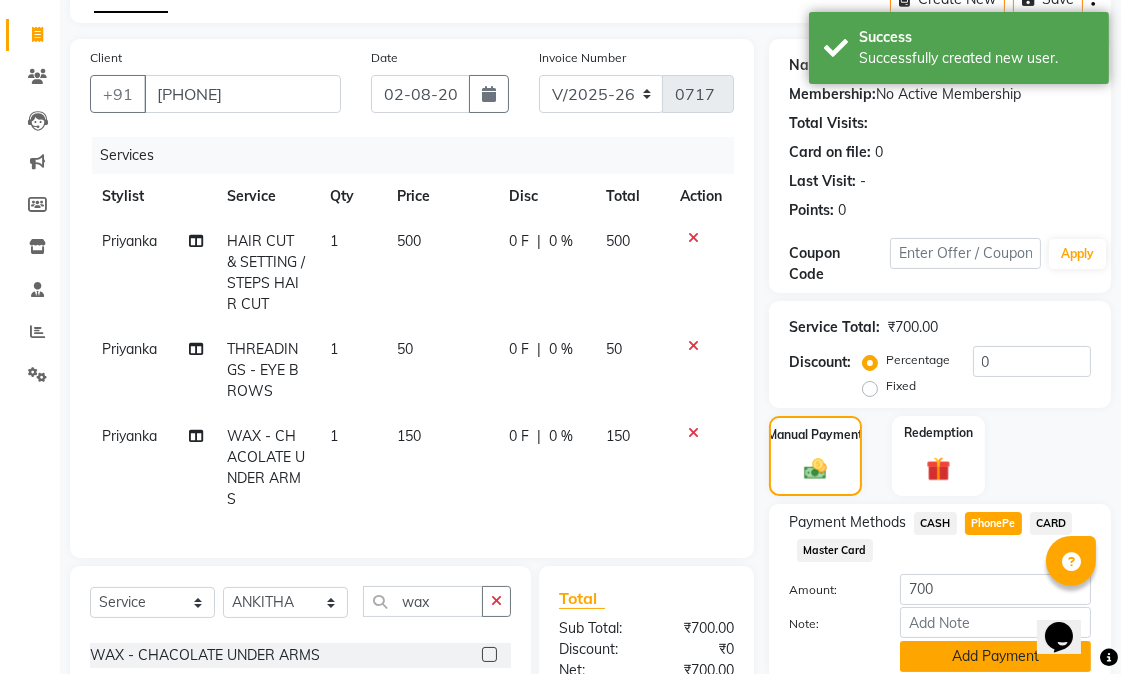 click on "Add Payment" 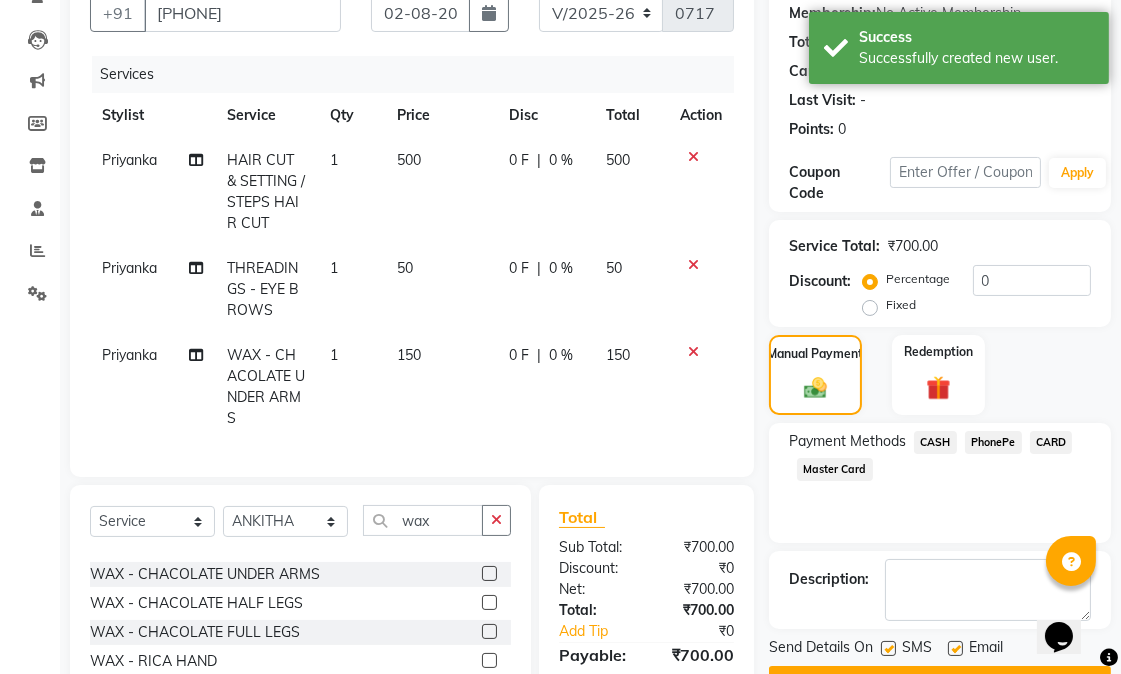 scroll, scrollTop: 323, scrollLeft: 0, axis: vertical 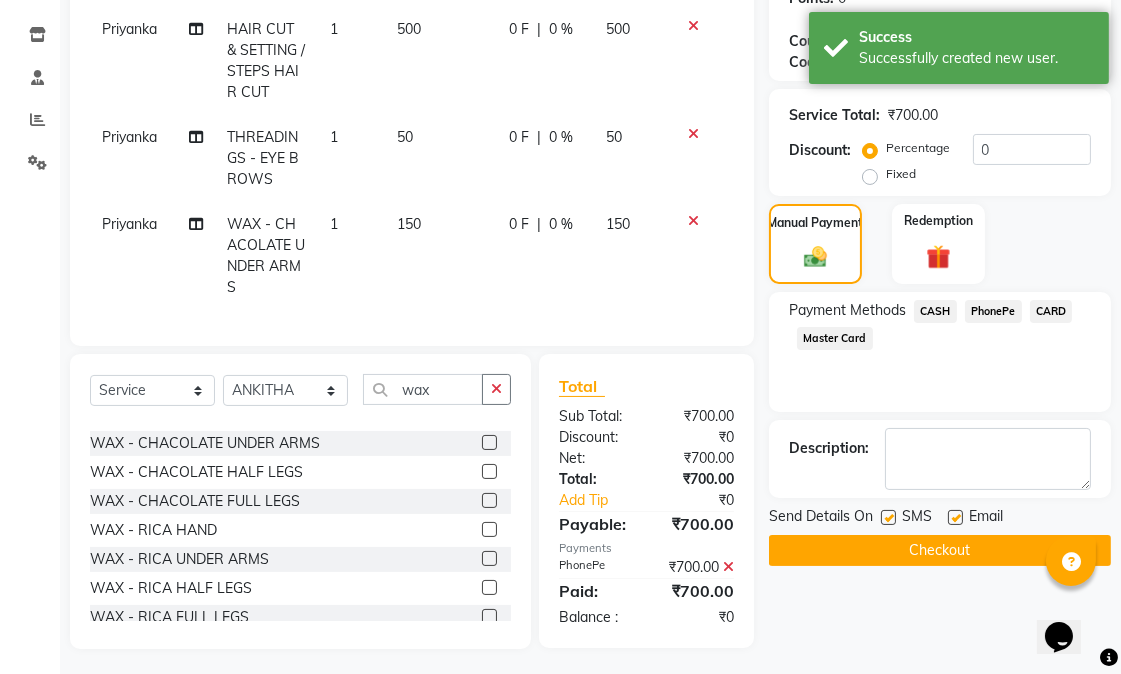 click on "Checkout" 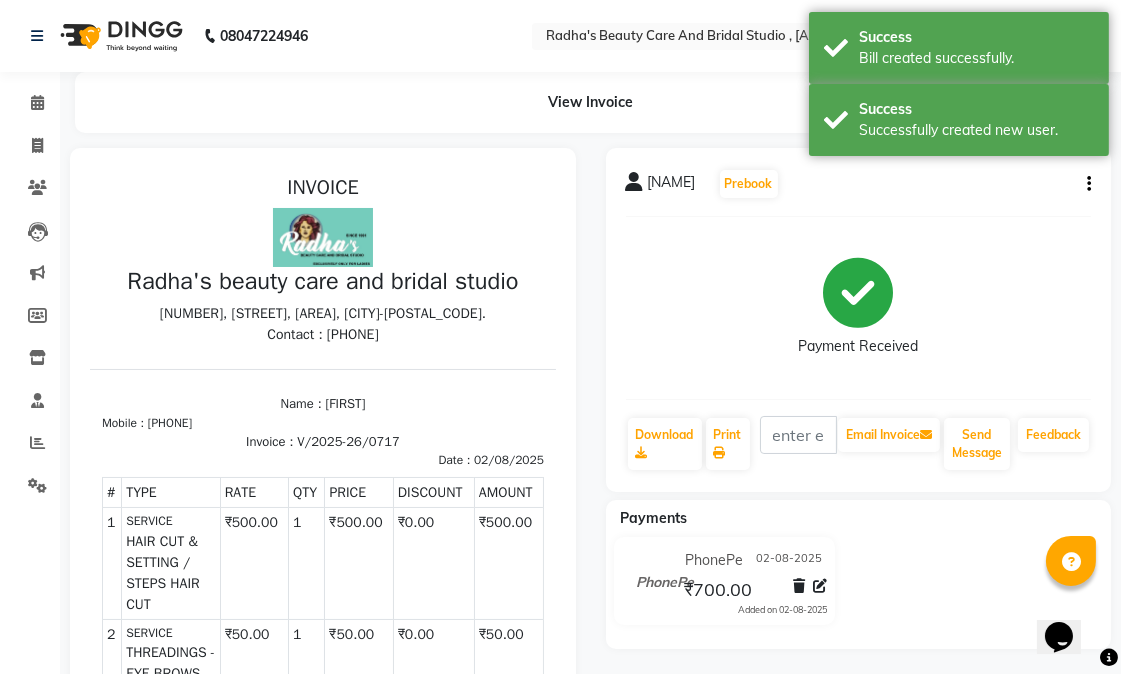 scroll, scrollTop: 0, scrollLeft: 0, axis: both 